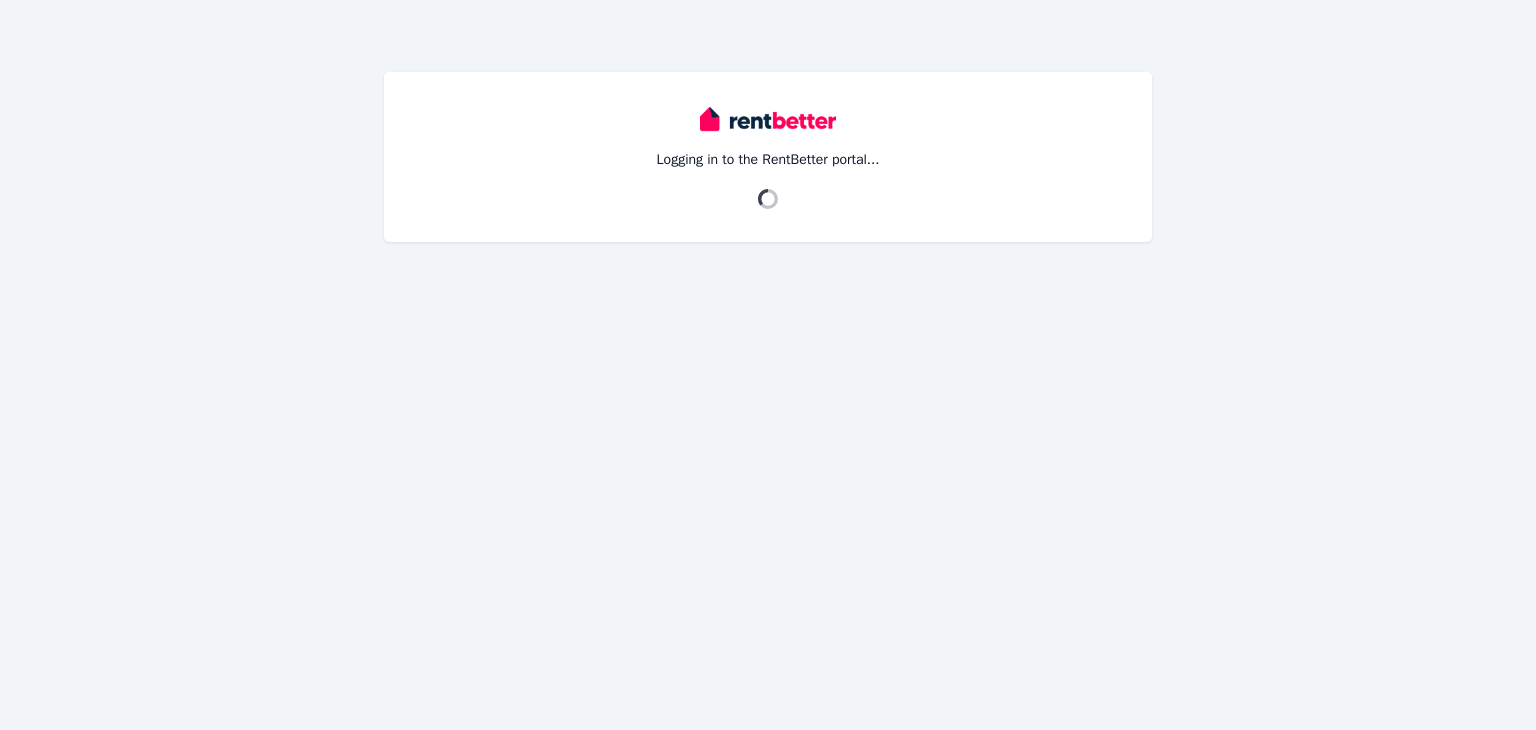 scroll, scrollTop: 0, scrollLeft: 0, axis: both 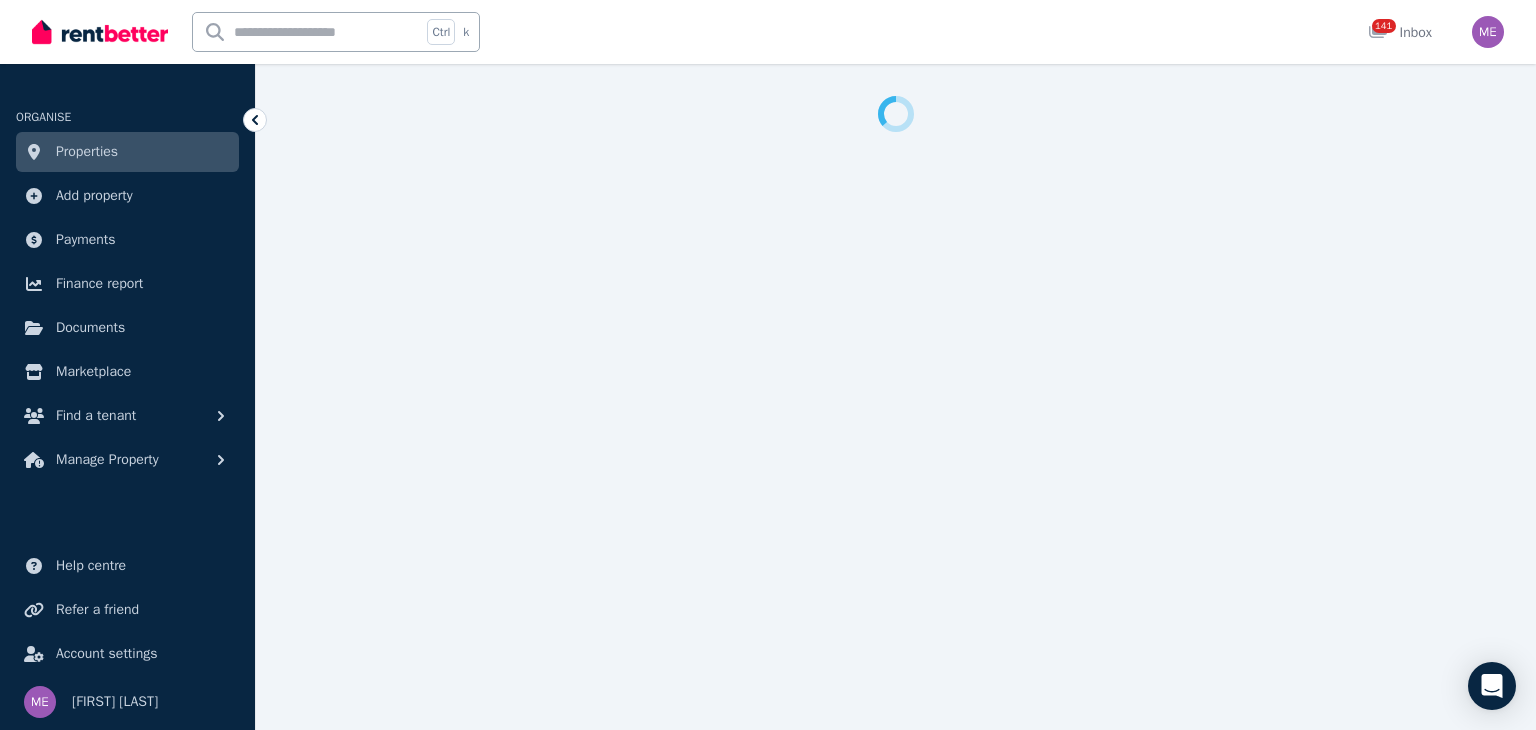 select on "**********" 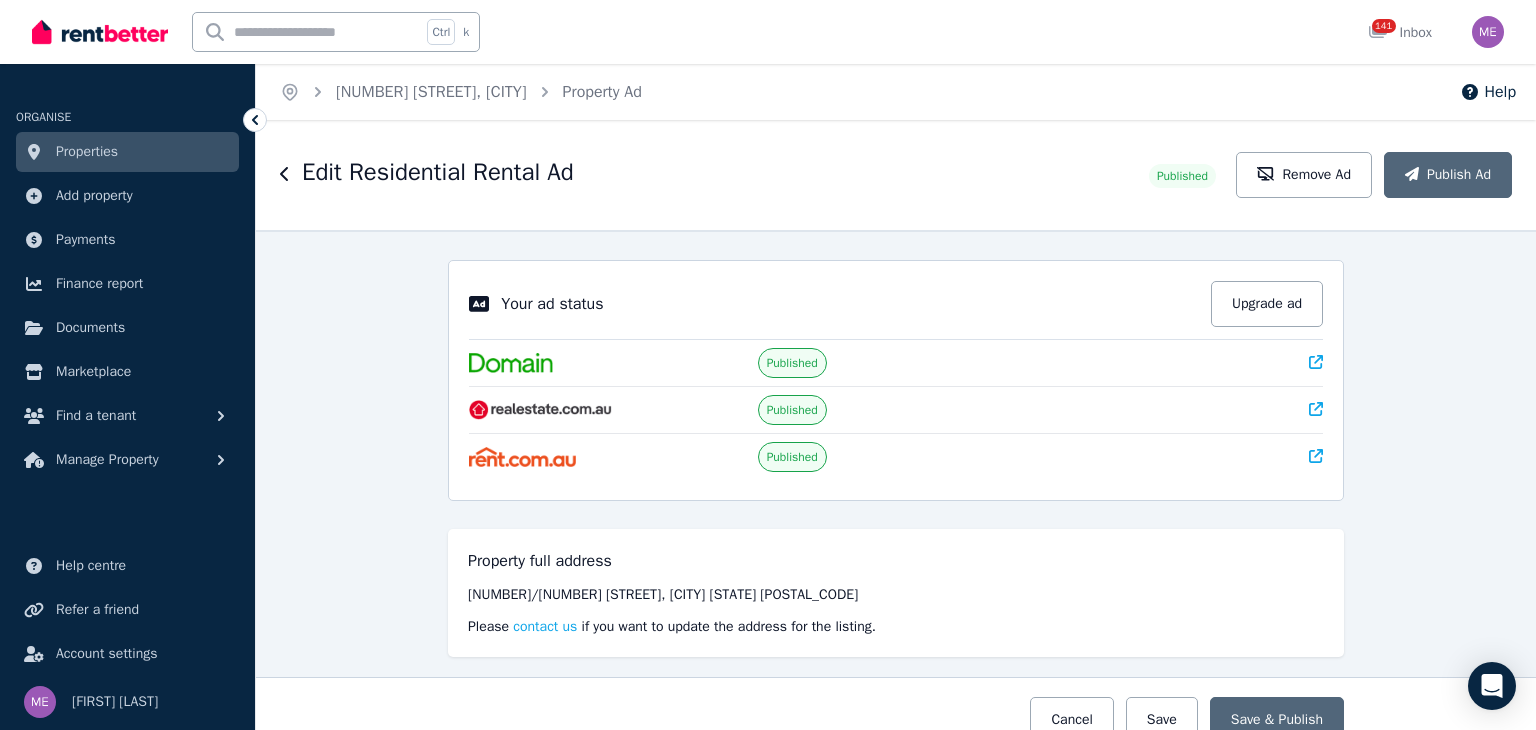 click on "Properties" at bounding box center (87, 152) 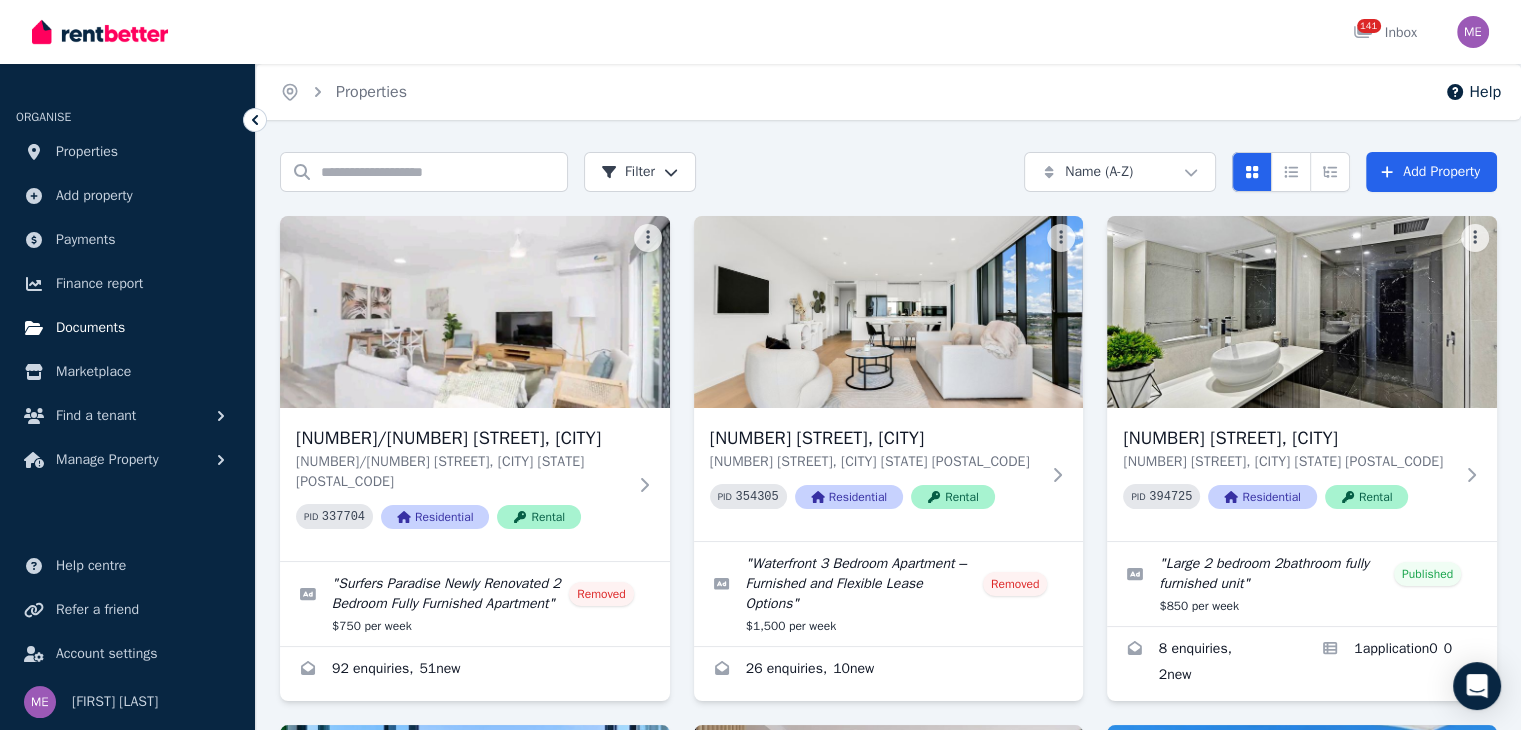click on "Documents" at bounding box center [90, 328] 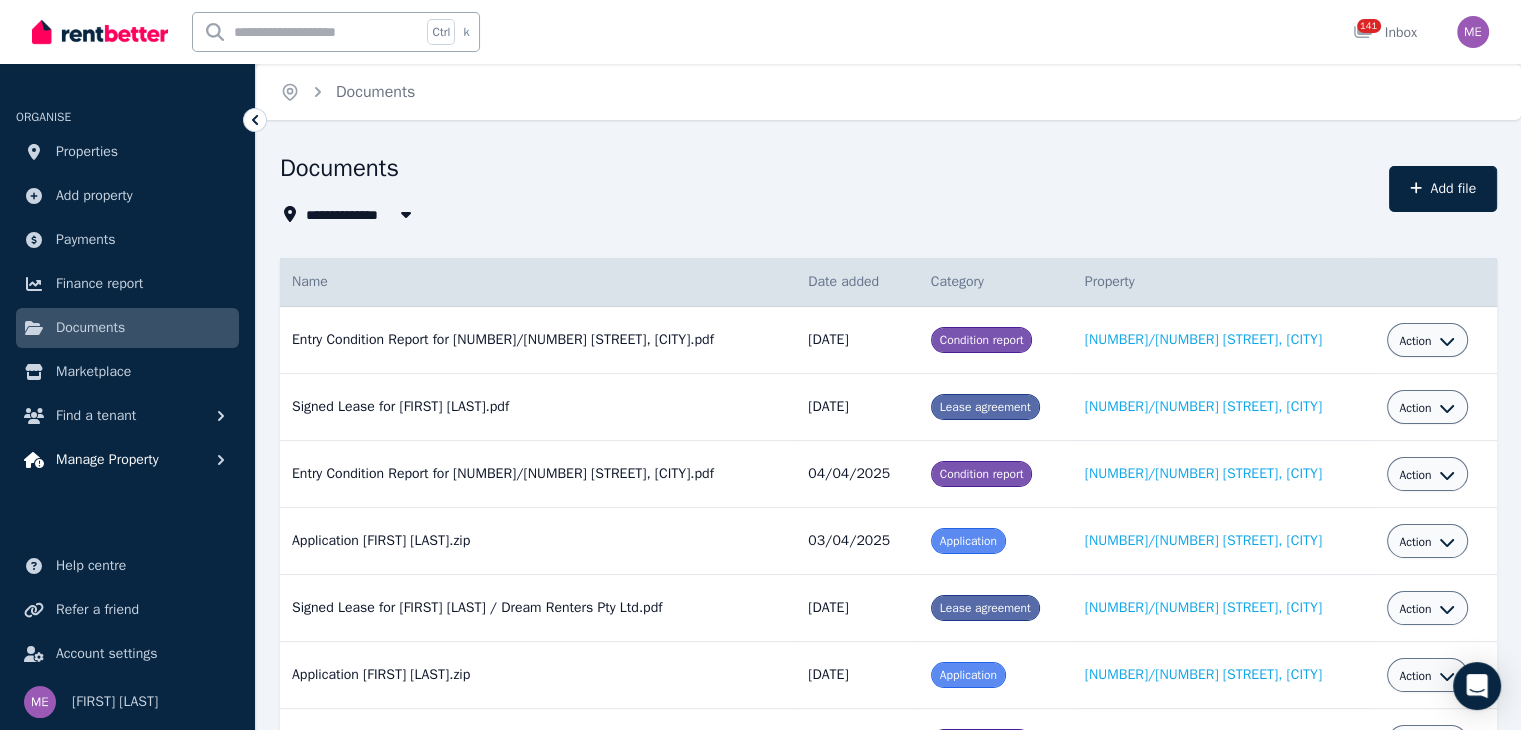 click on "Manage Property" at bounding box center [107, 460] 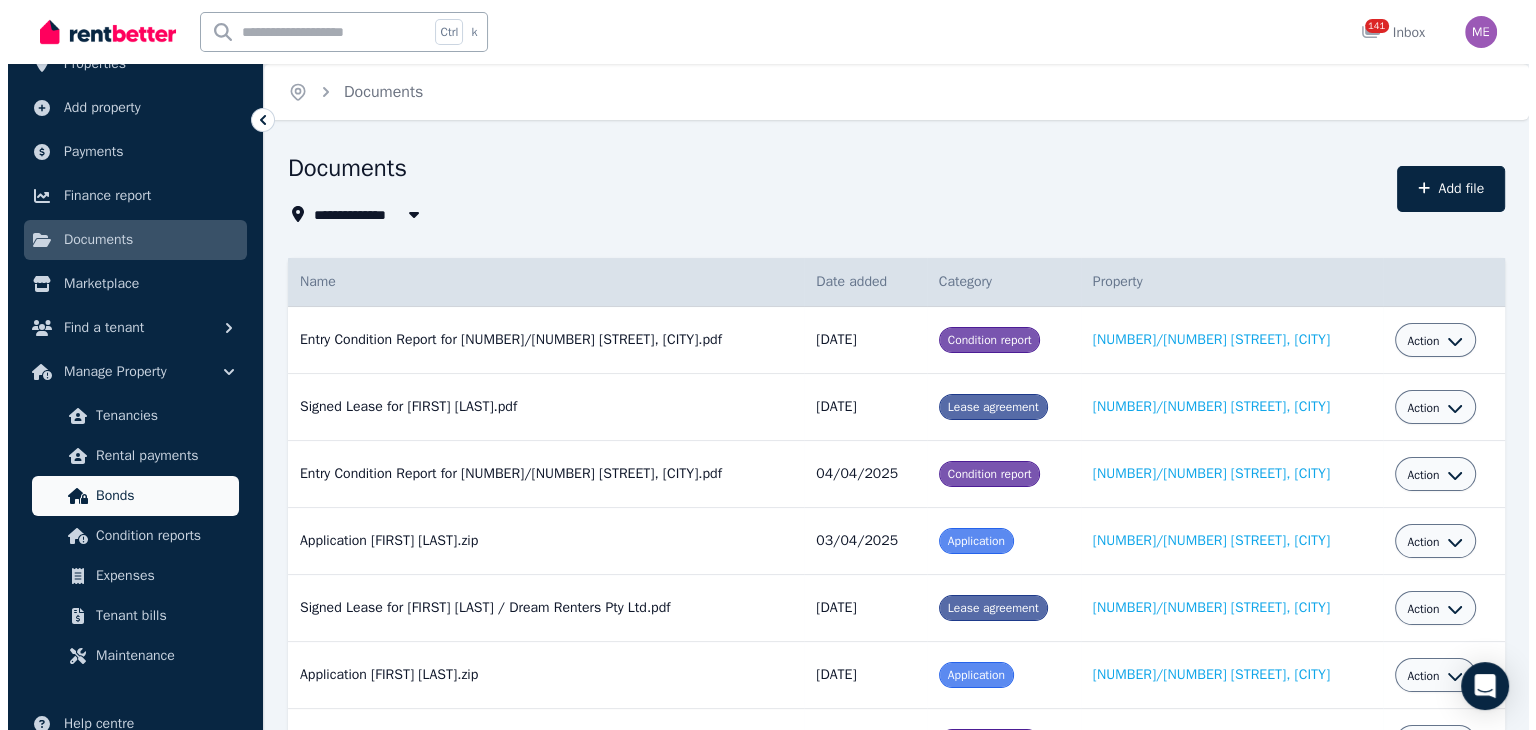 scroll, scrollTop: 46, scrollLeft: 0, axis: vertical 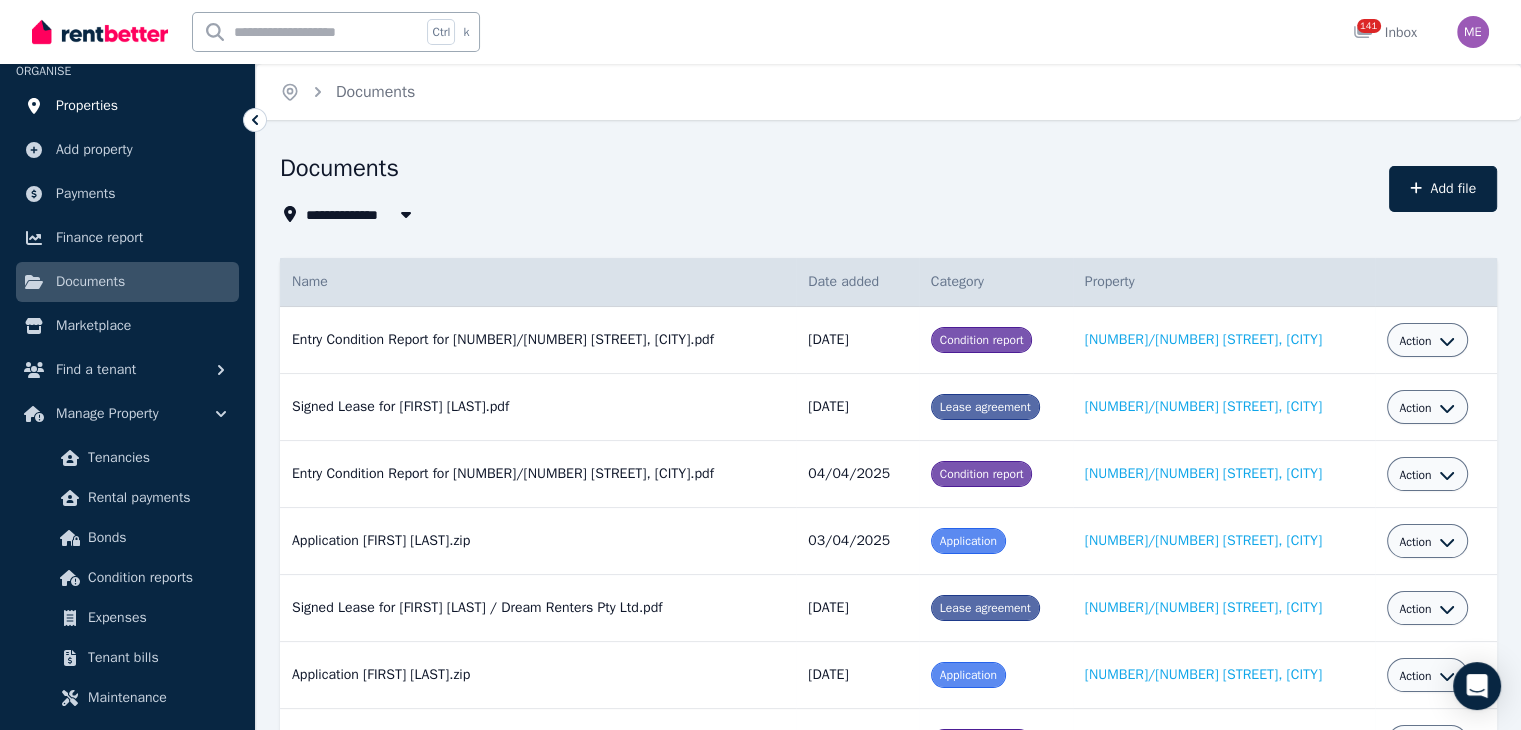 click on "Properties" at bounding box center [87, 106] 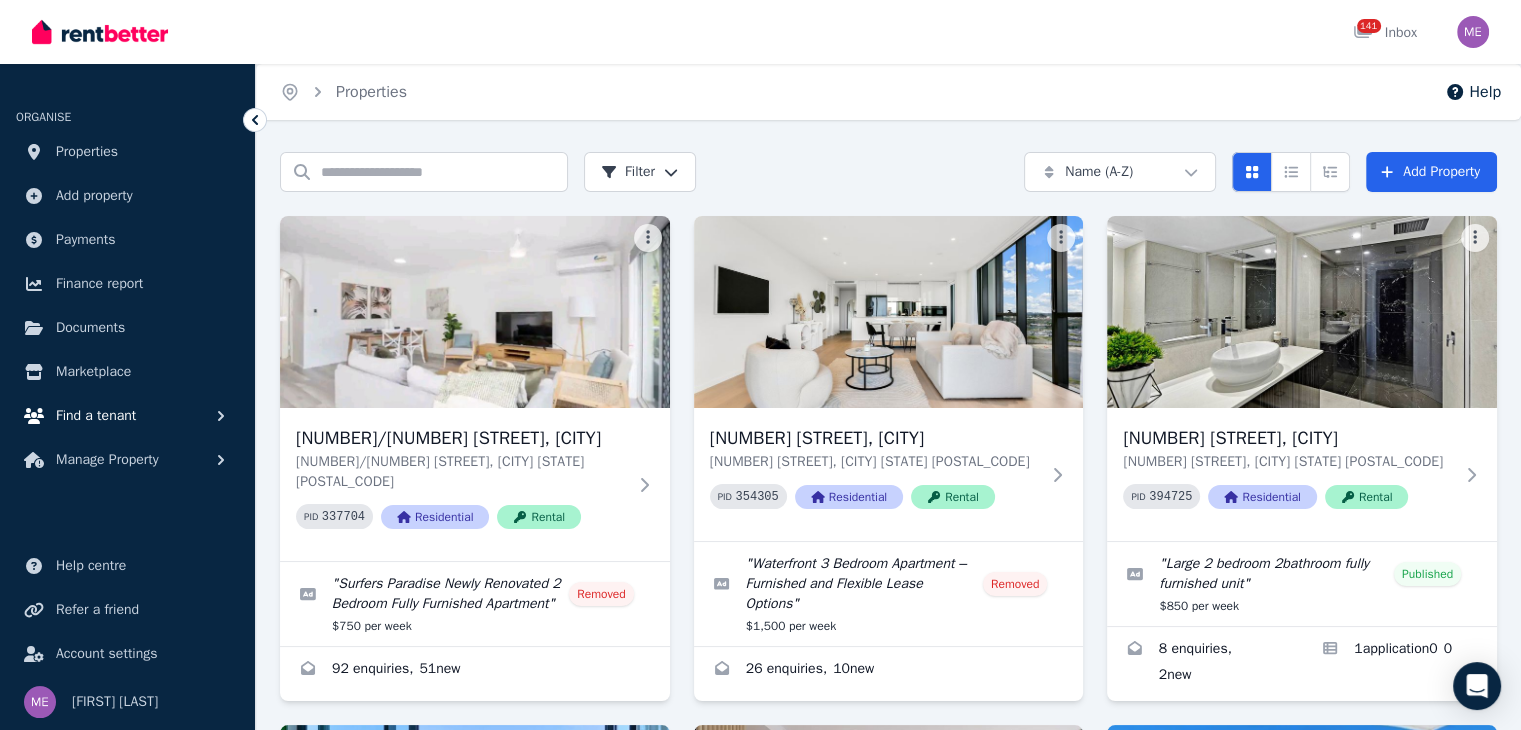 click on "Find a tenant" at bounding box center [96, 416] 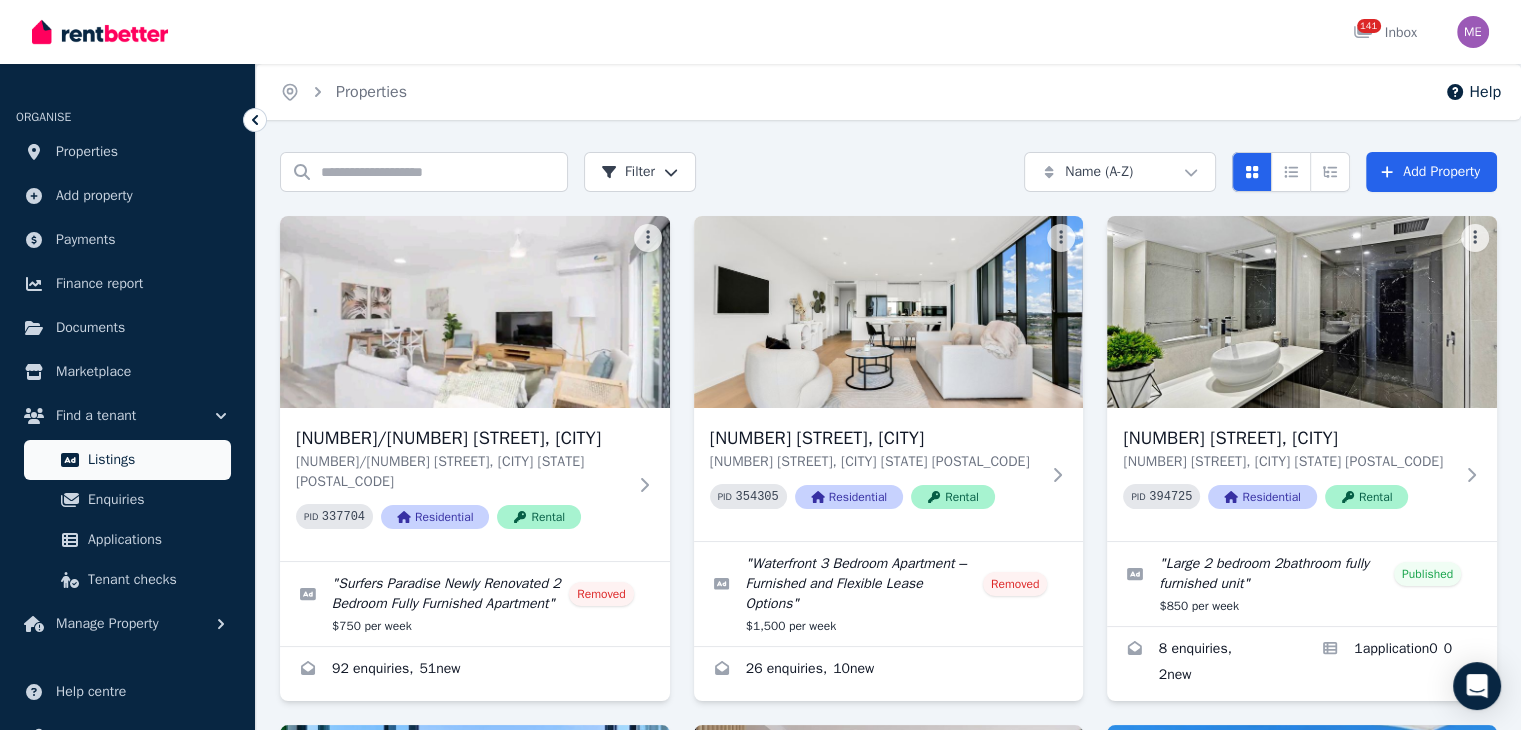 click on "Listings" at bounding box center (155, 460) 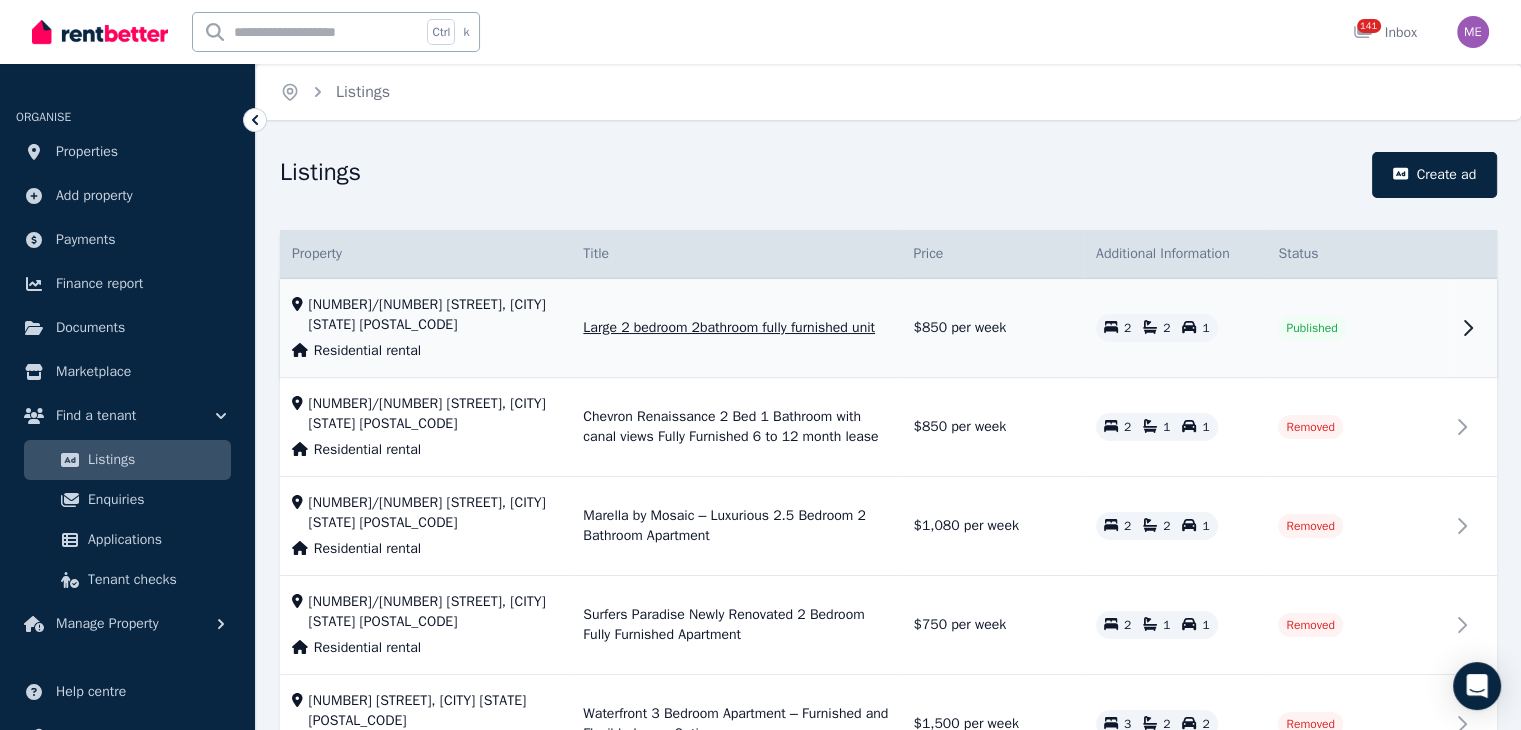 click 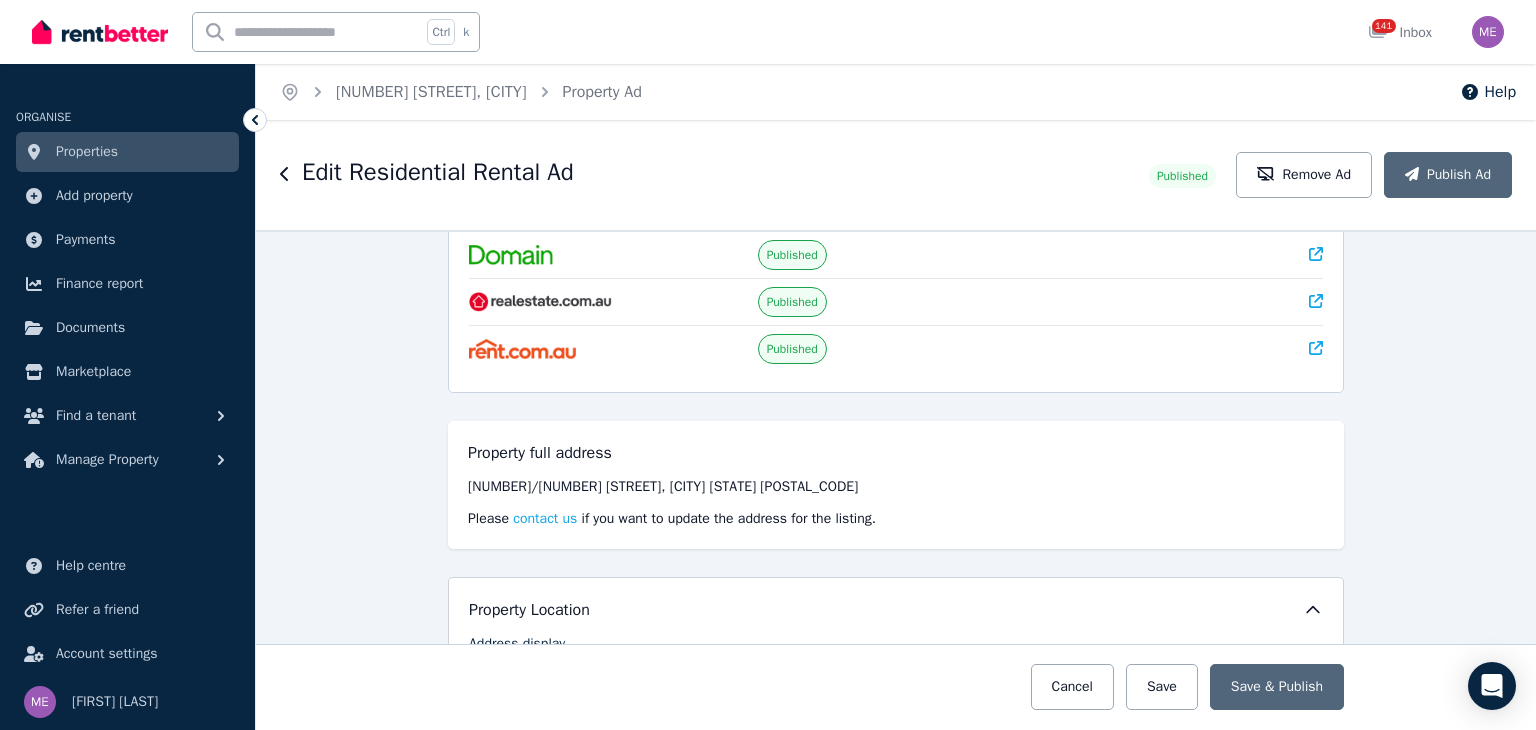 scroll, scrollTop: 0, scrollLeft: 0, axis: both 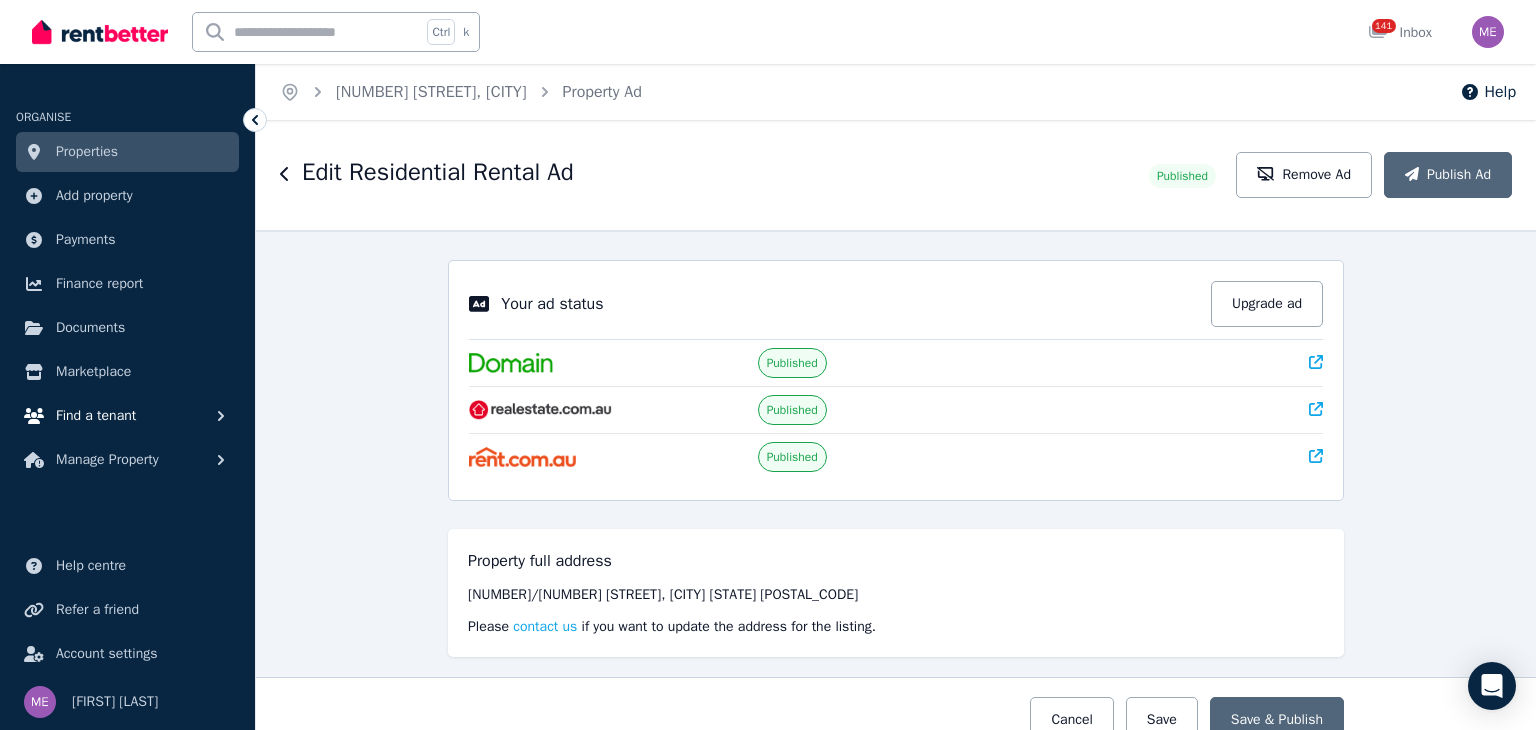 click on "Find a tenant" at bounding box center (96, 416) 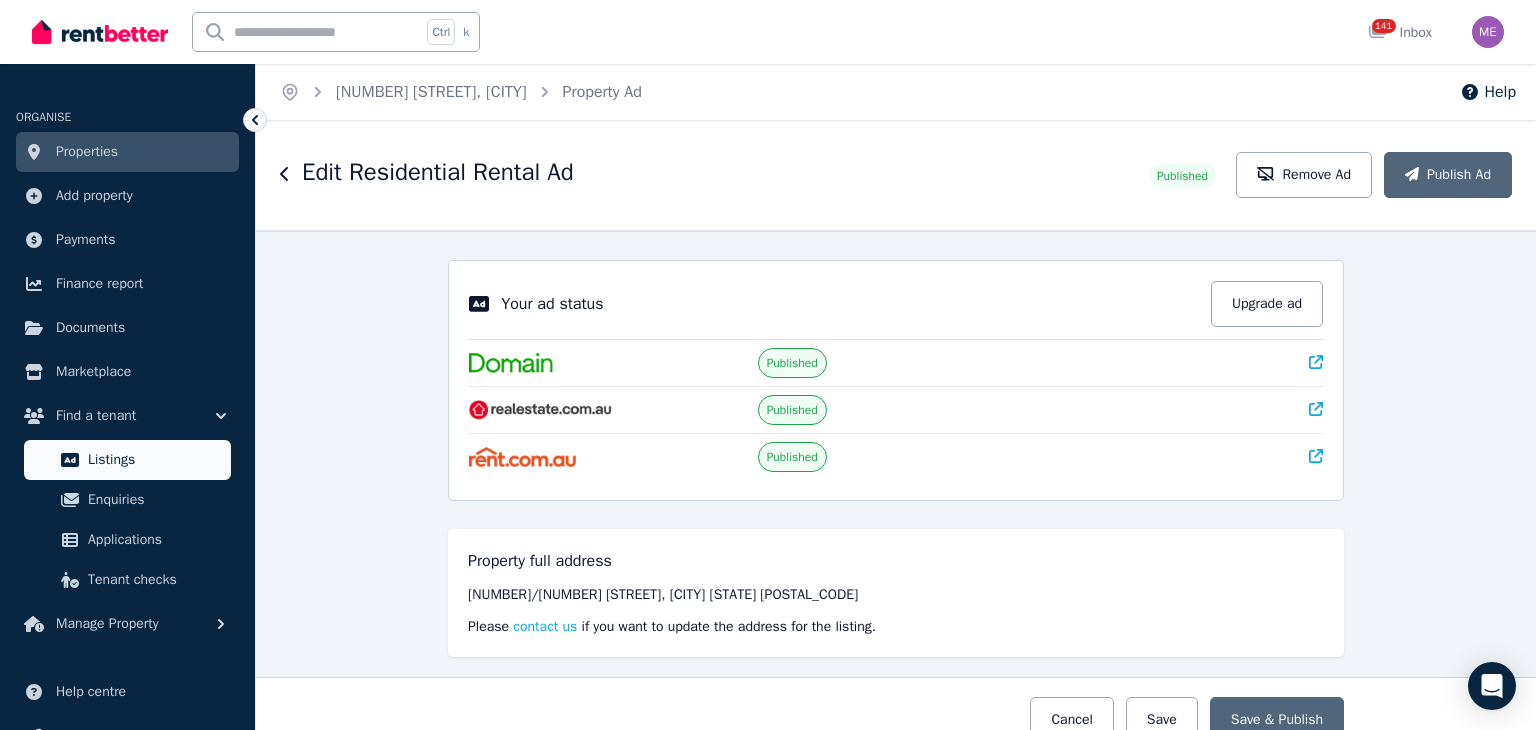 click on "Listings" at bounding box center (155, 460) 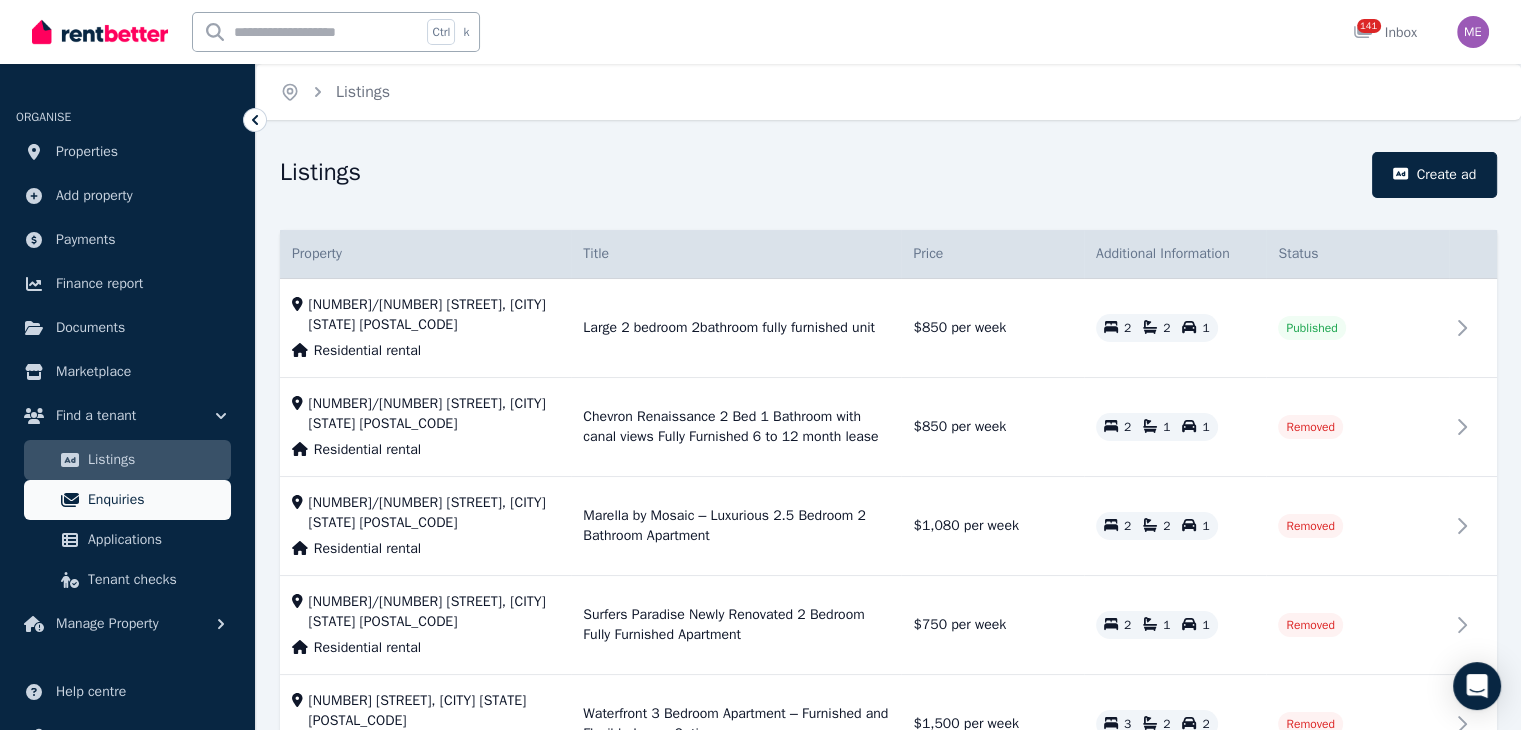 click on "Enquiries" at bounding box center (155, 500) 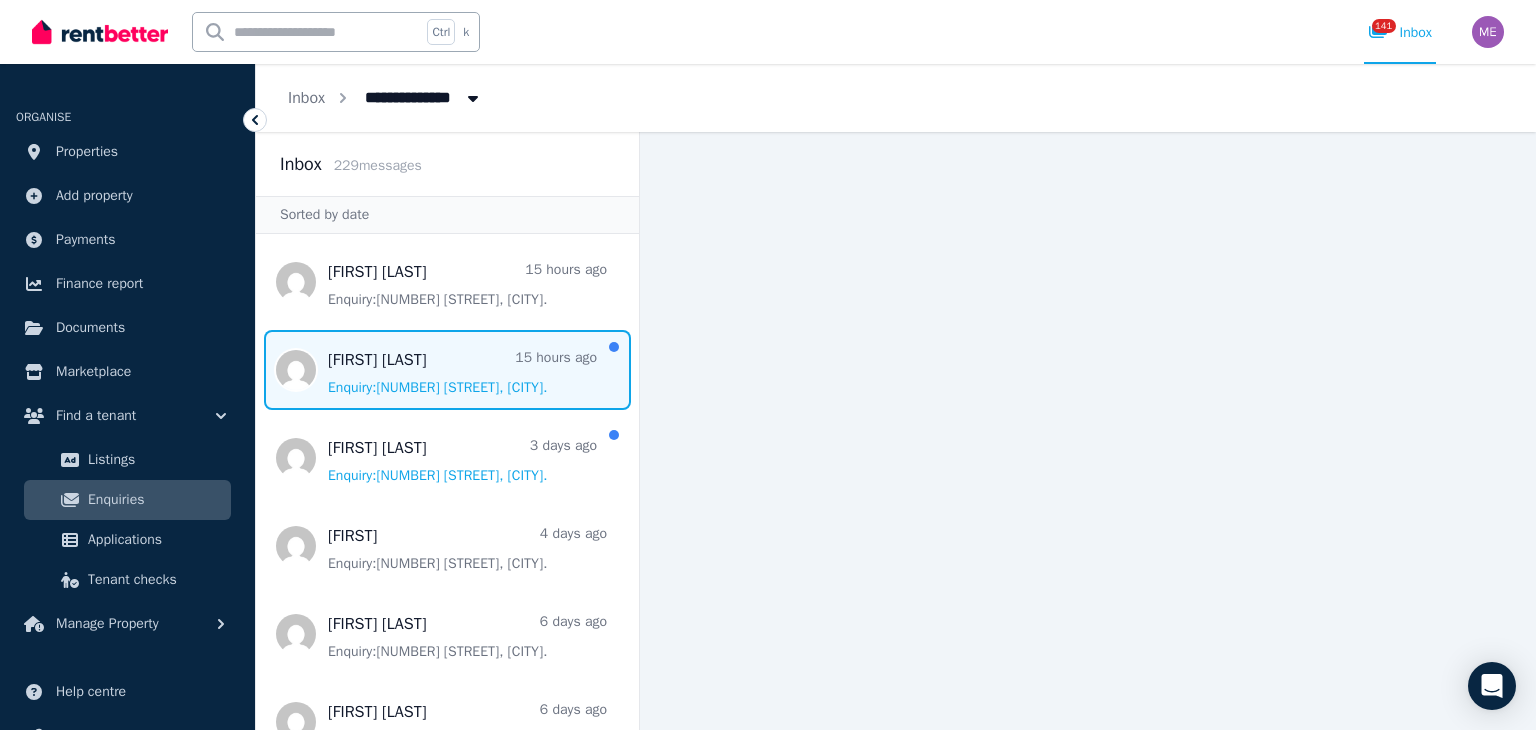 click at bounding box center (447, 370) 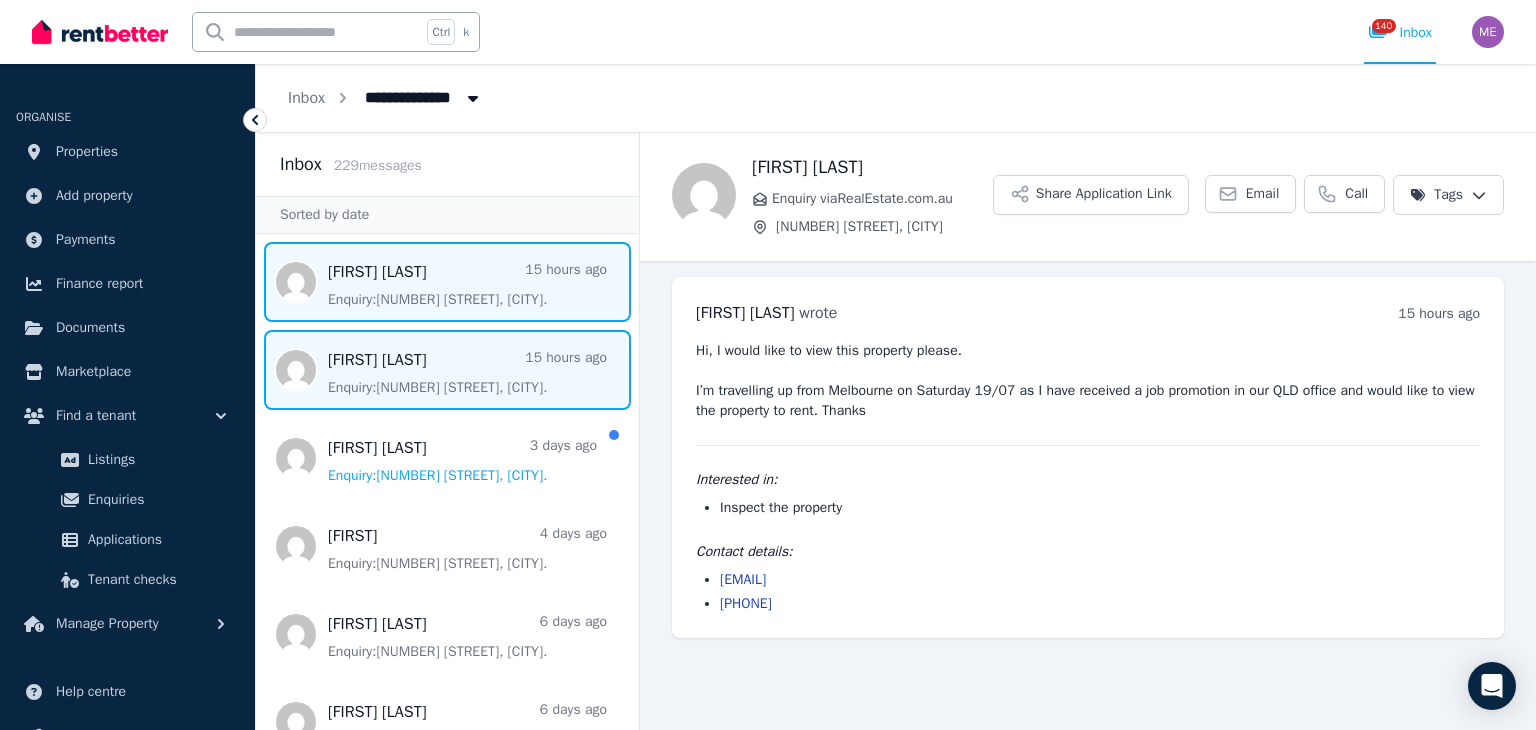 click at bounding box center [447, 282] 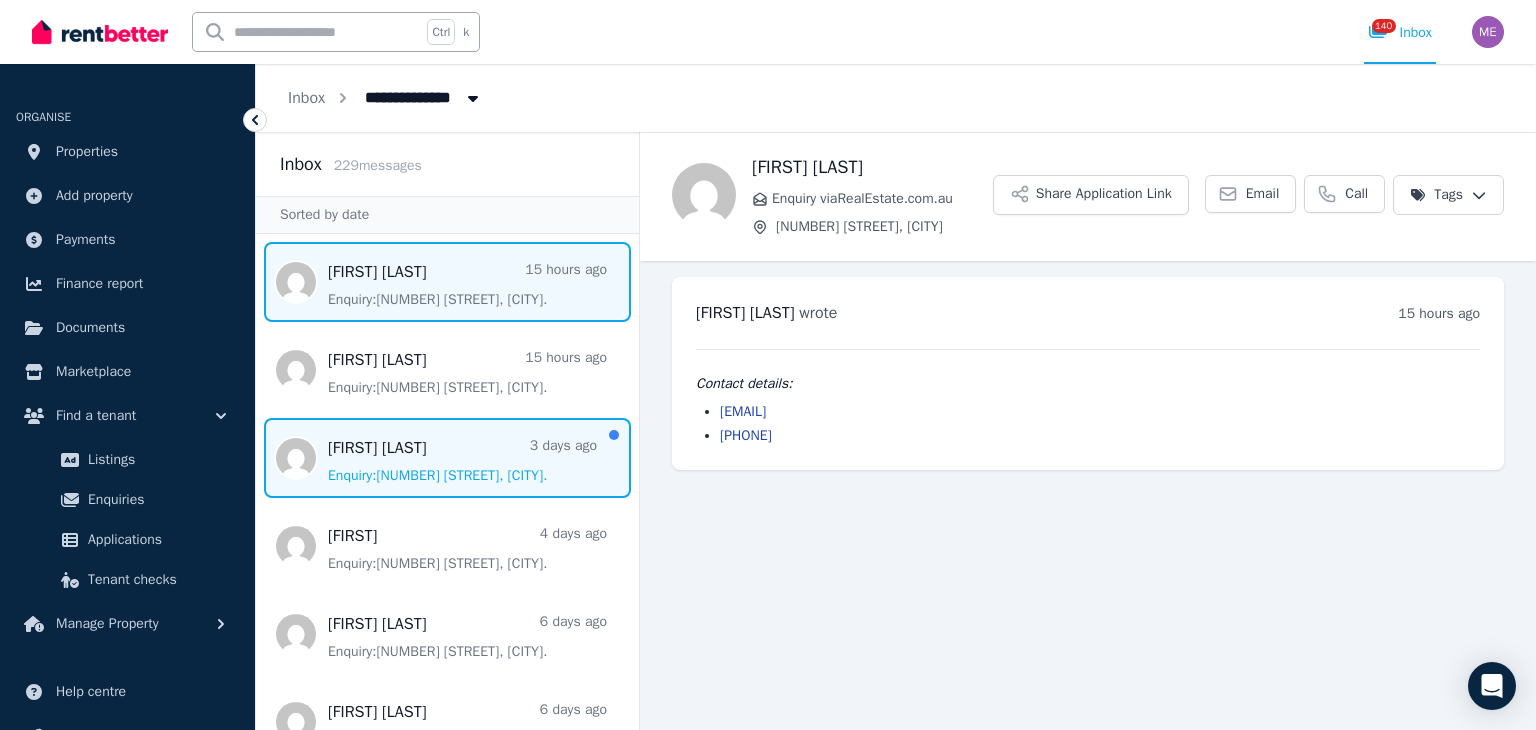 click at bounding box center [447, 458] 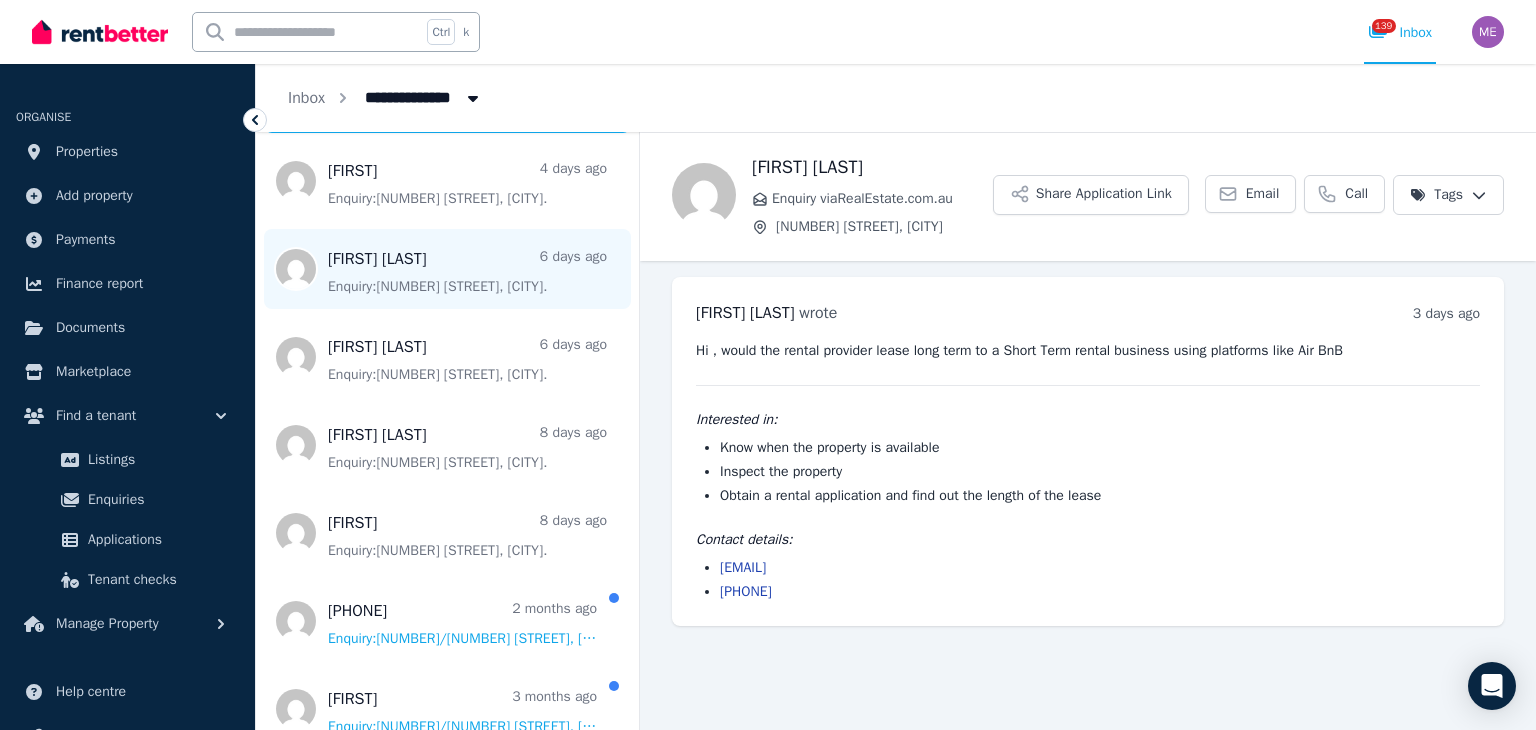 scroll, scrollTop: 400, scrollLeft: 0, axis: vertical 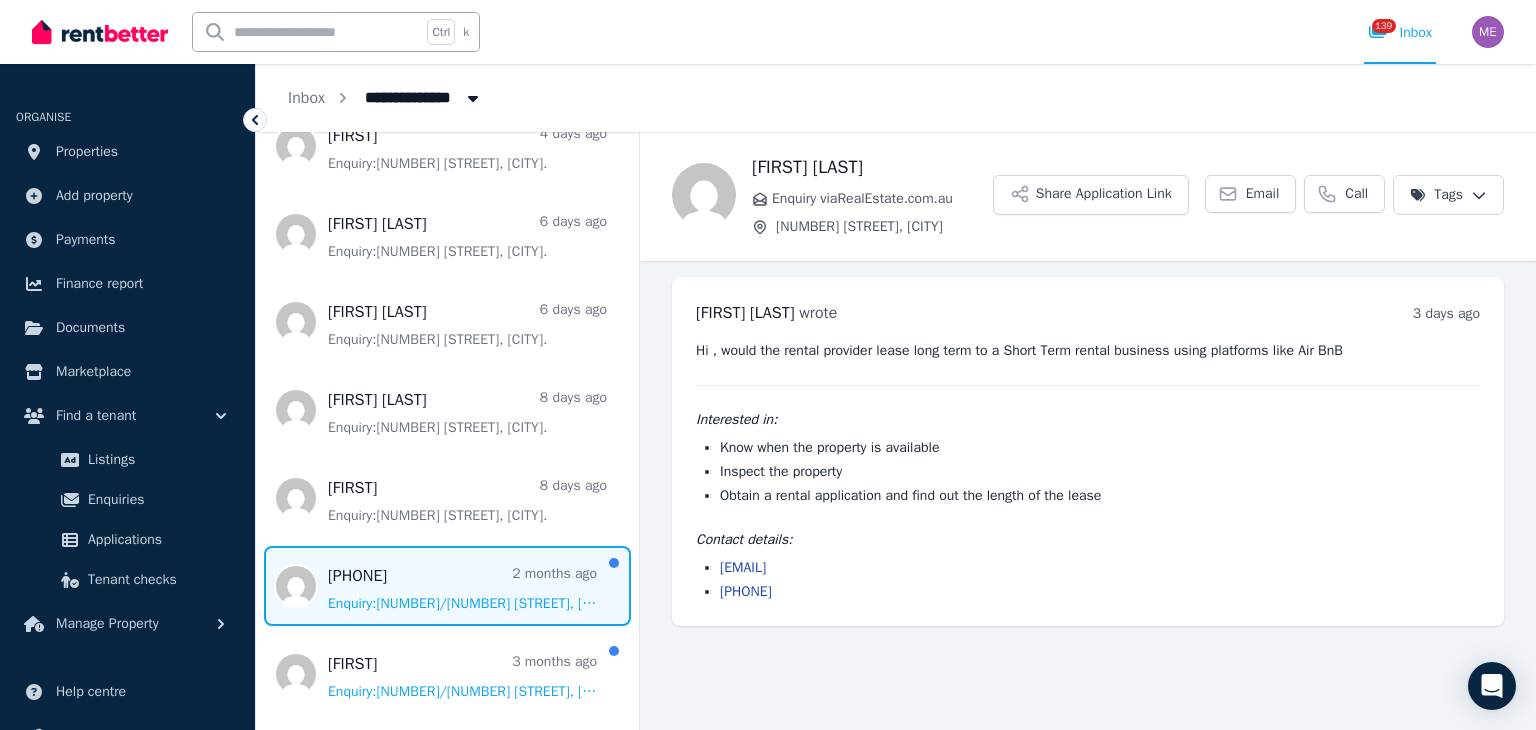 click at bounding box center [447, 586] 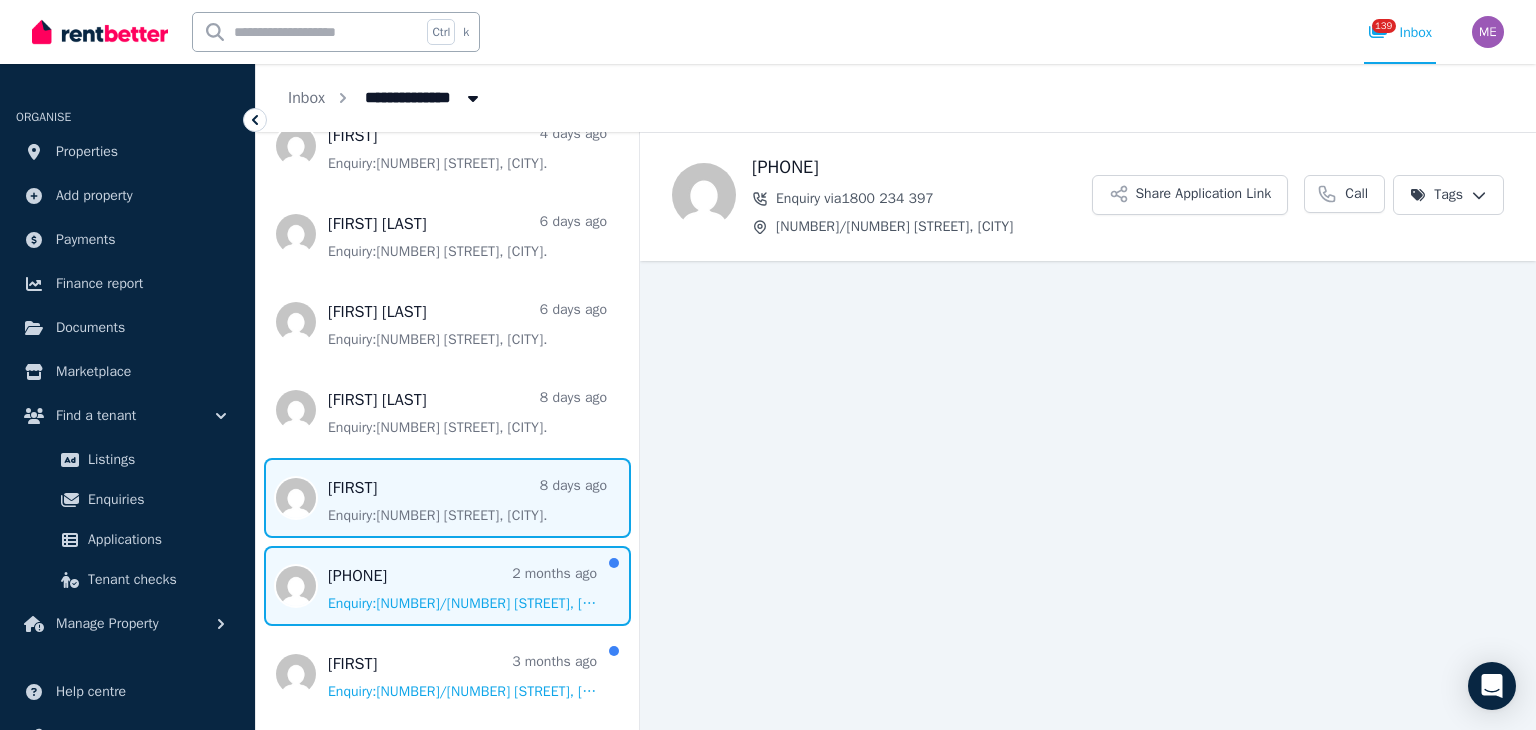click at bounding box center (447, 498) 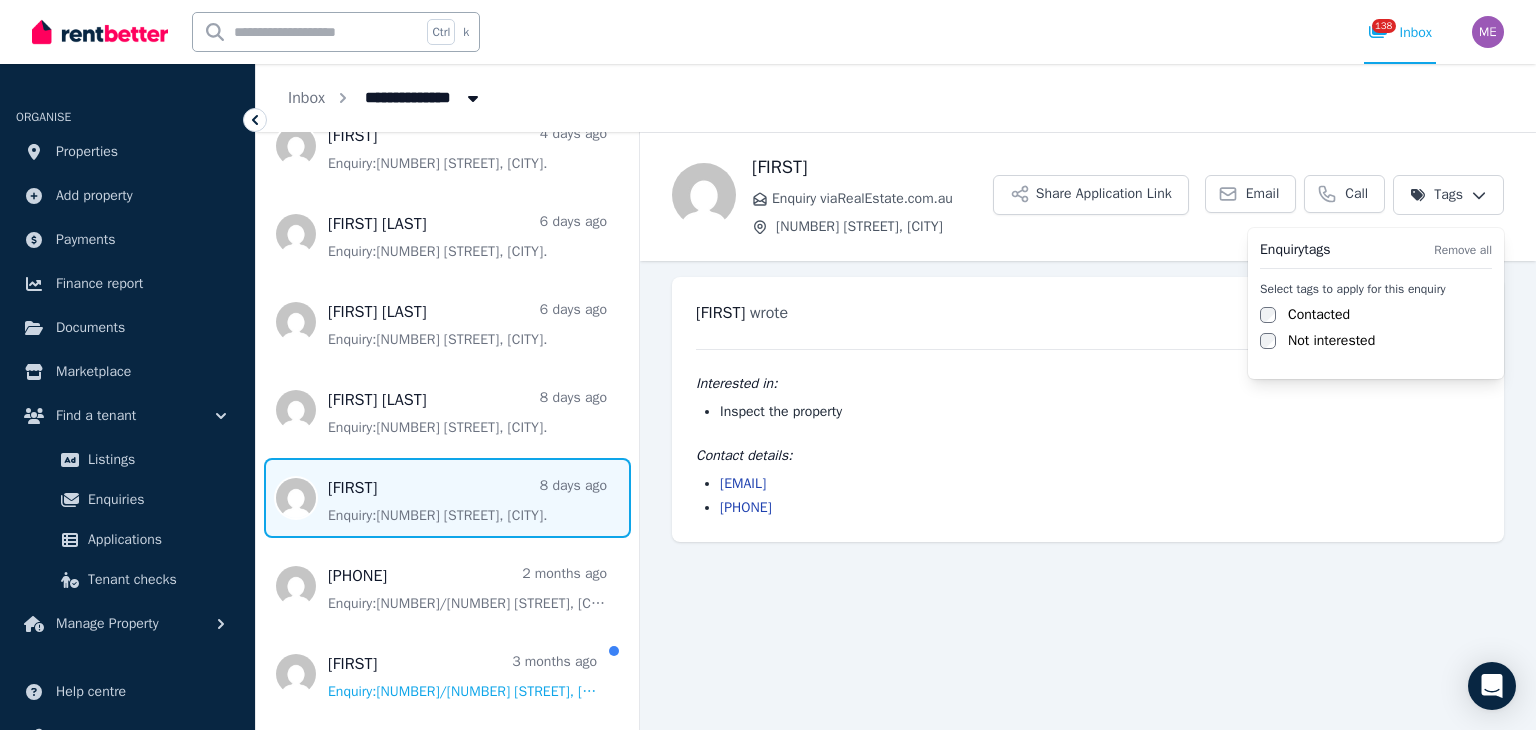 click on "**********" at bounding box center (768, 365) 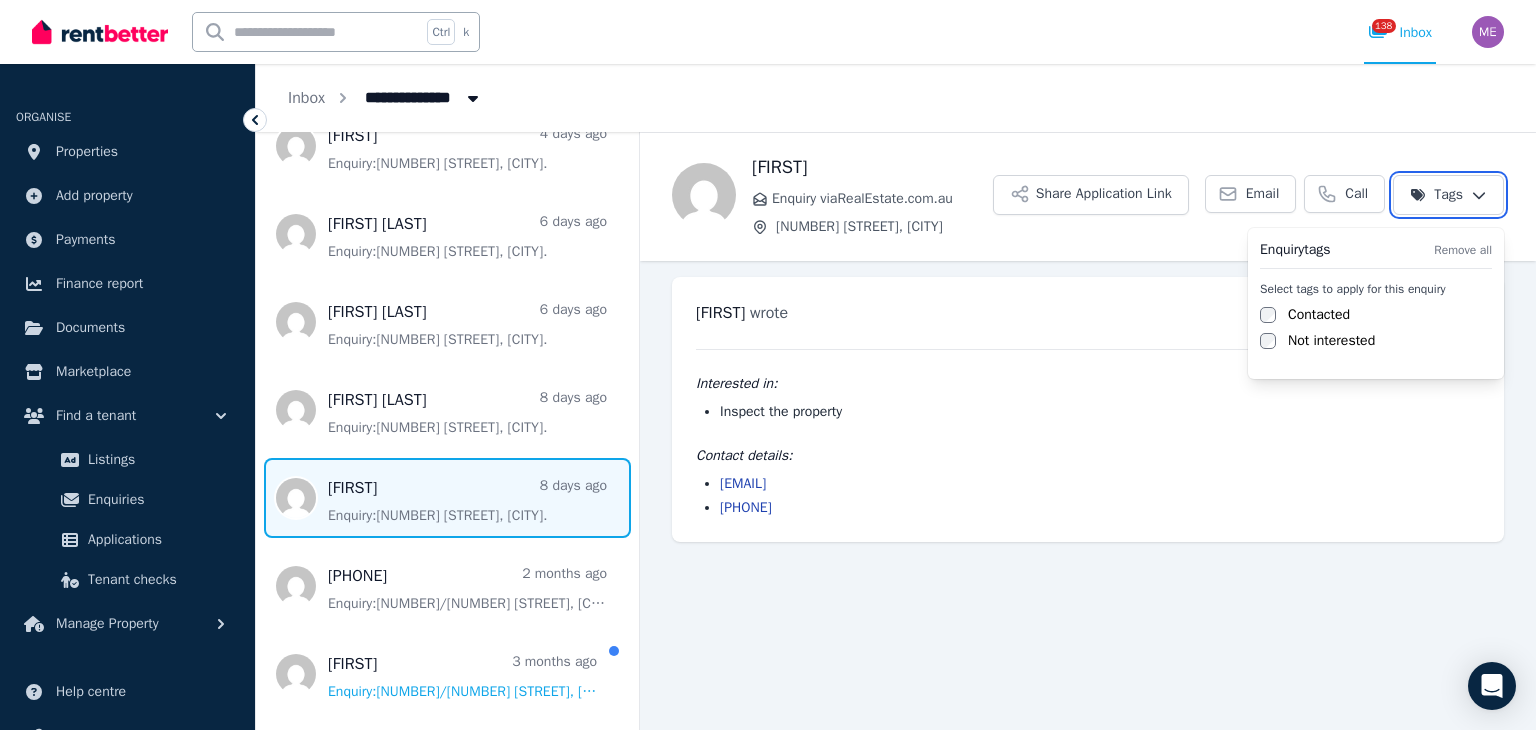 click on "**********" at bounding box center (768, 365) 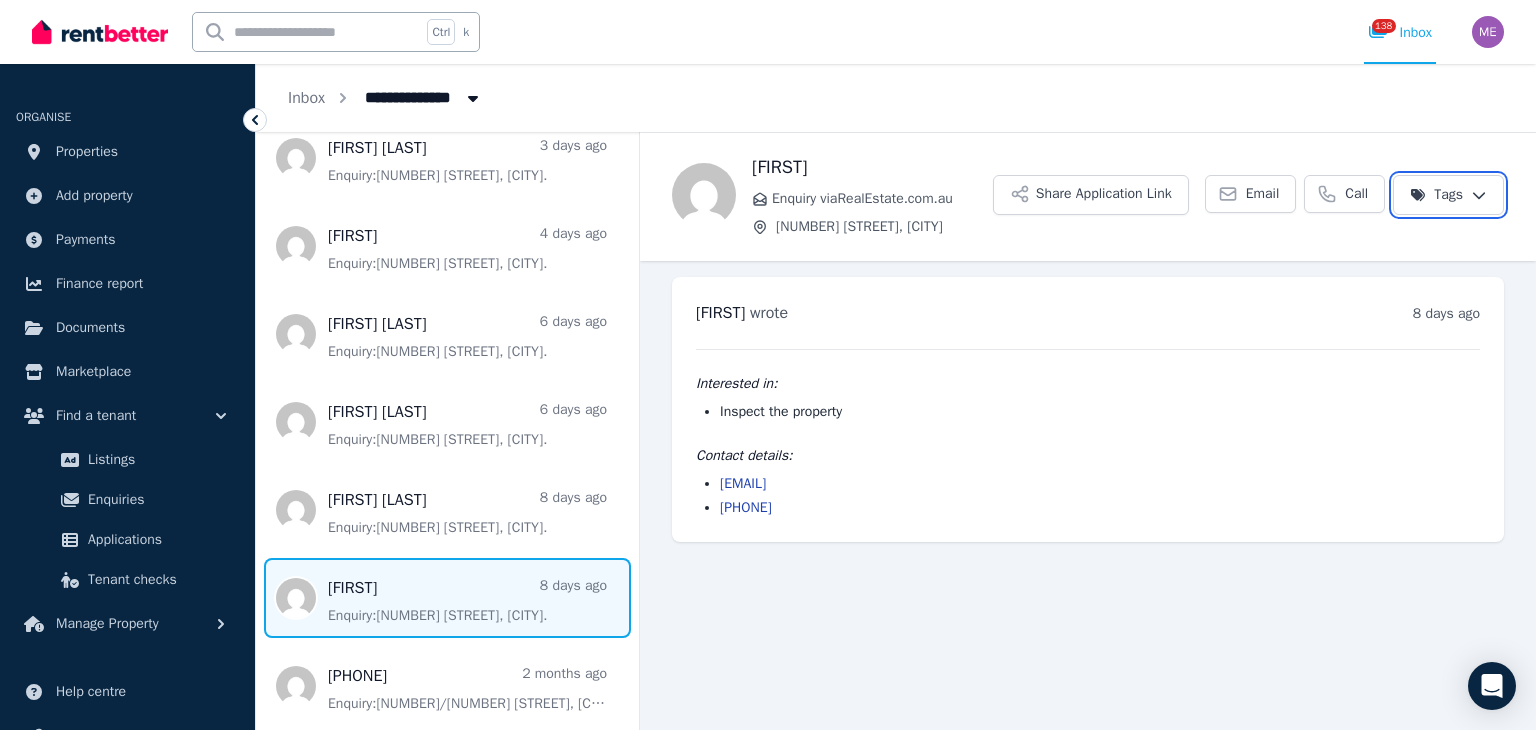 scroll, scrollTop: 400, scrollLeft: 0, axis: vertical 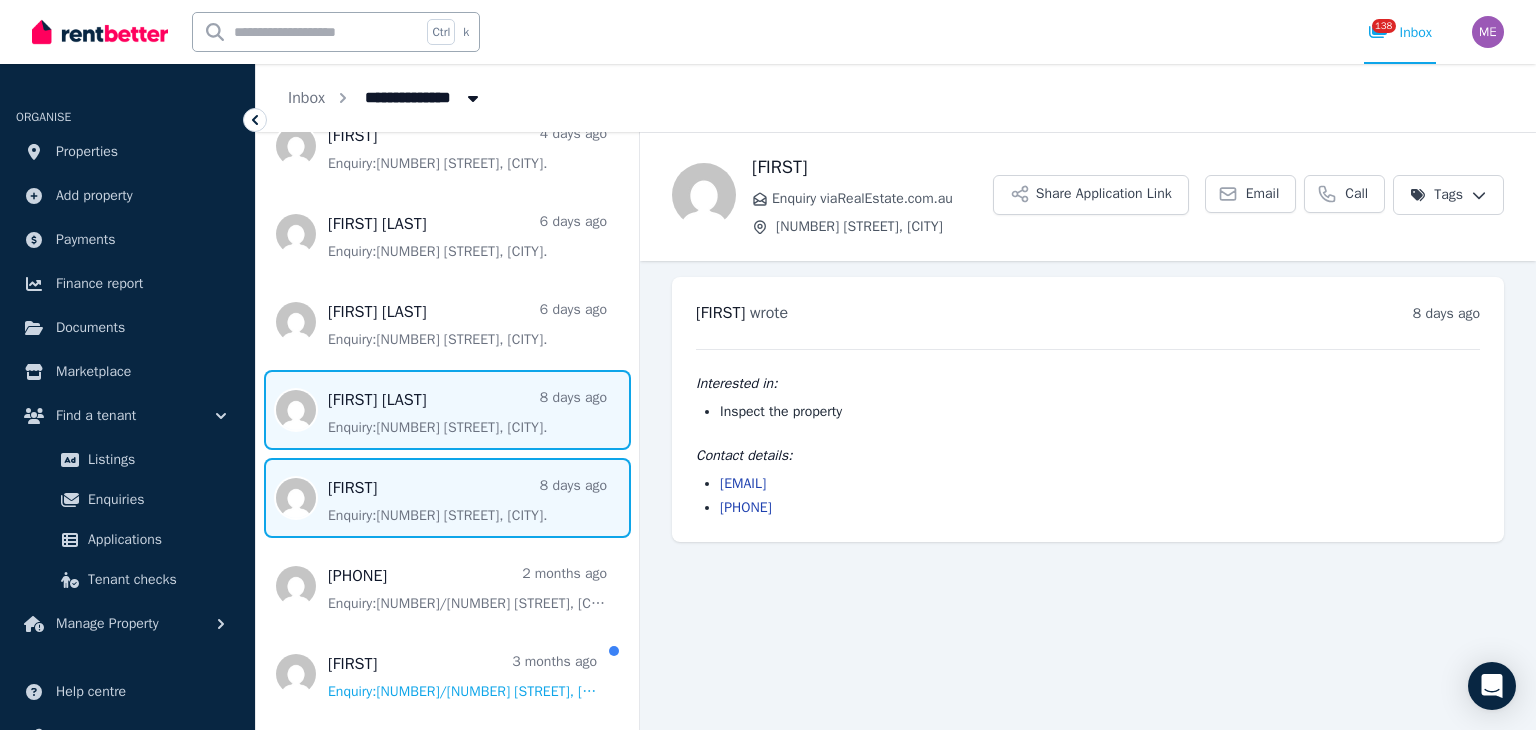 click at bounding box center (447, 410) 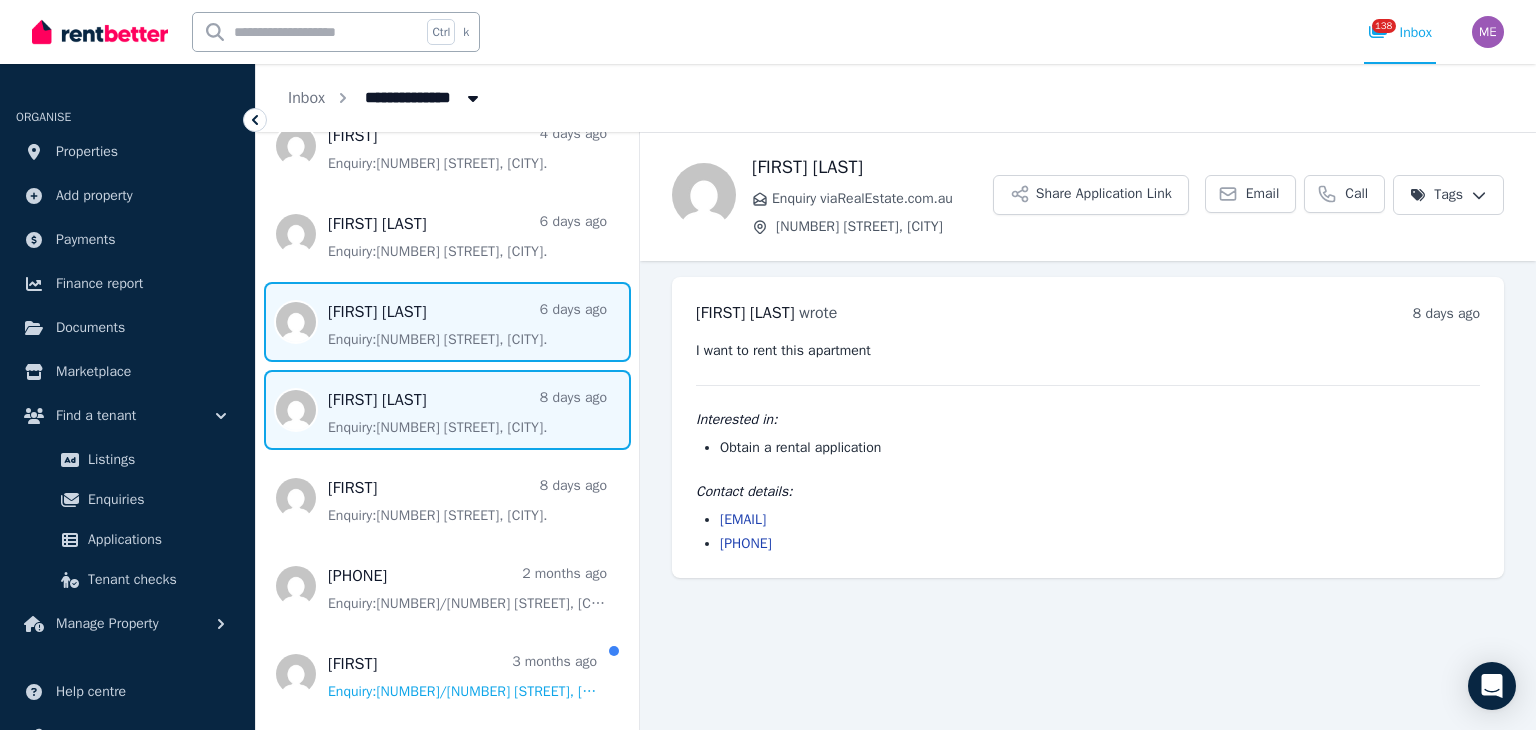 click at bounding box center (447, 322) 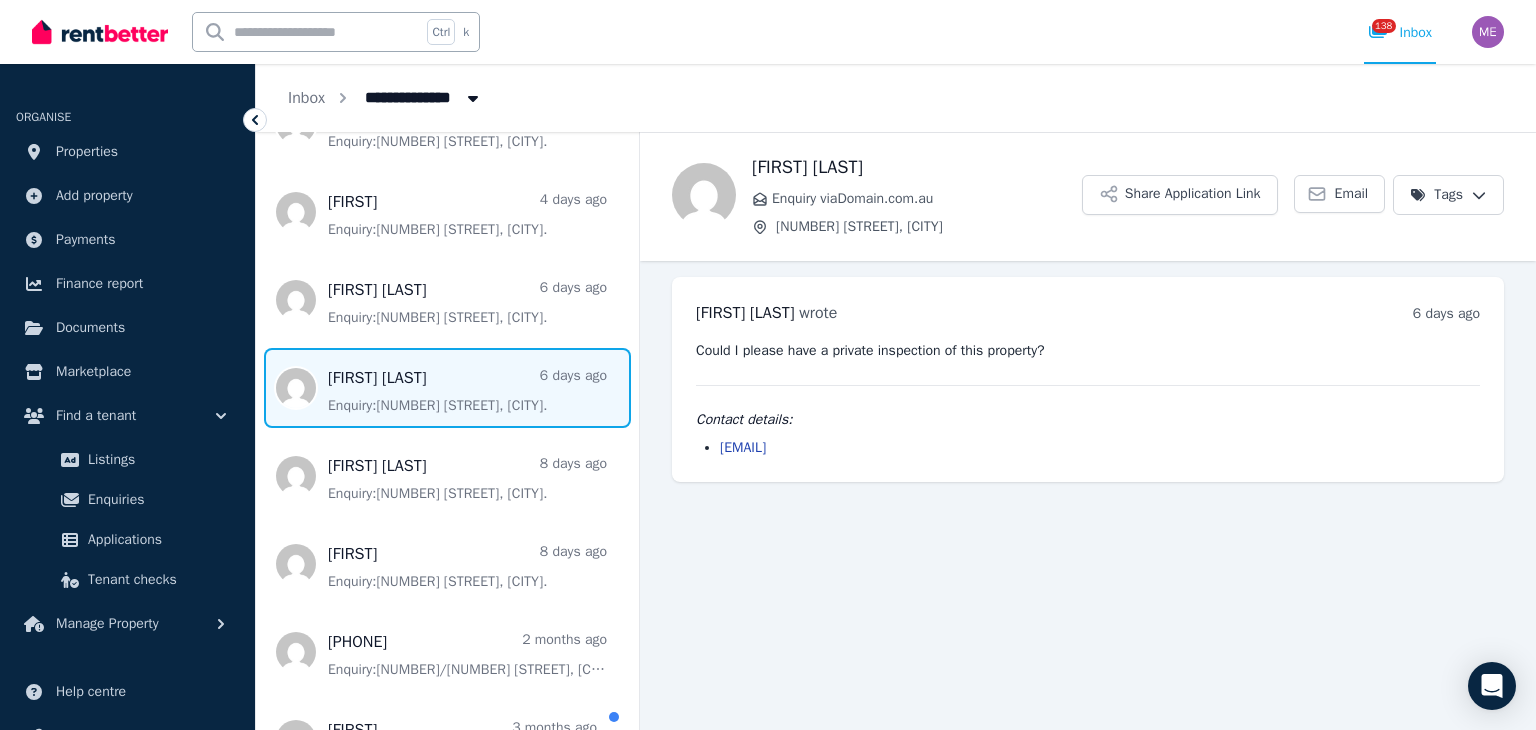scroll, scrollTop: 300, scrollLeft: 0, axis: vertical 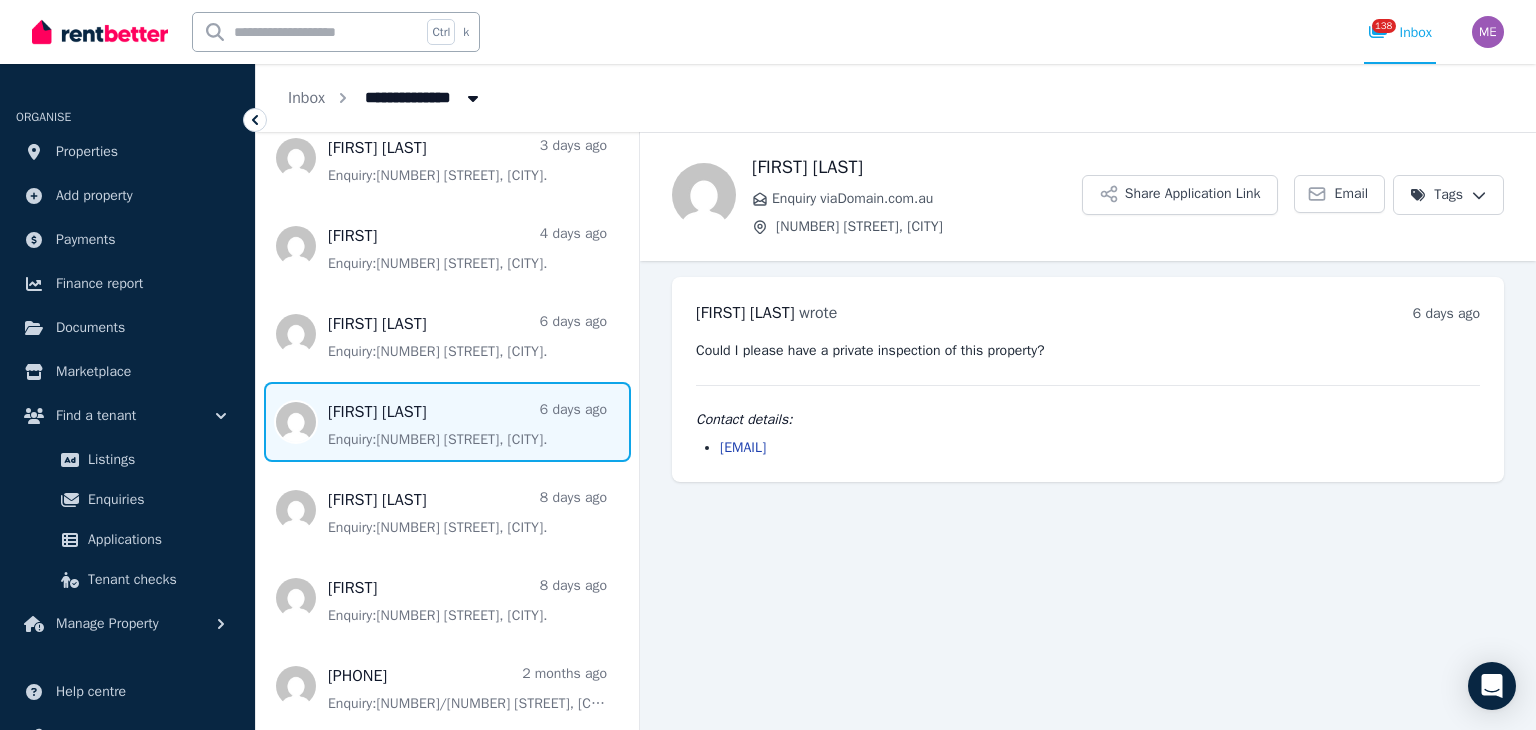drag, startPoint x: 927, startPoint y: 444, endPoint x: 718, endPoint y: 449, distance: 209.0598 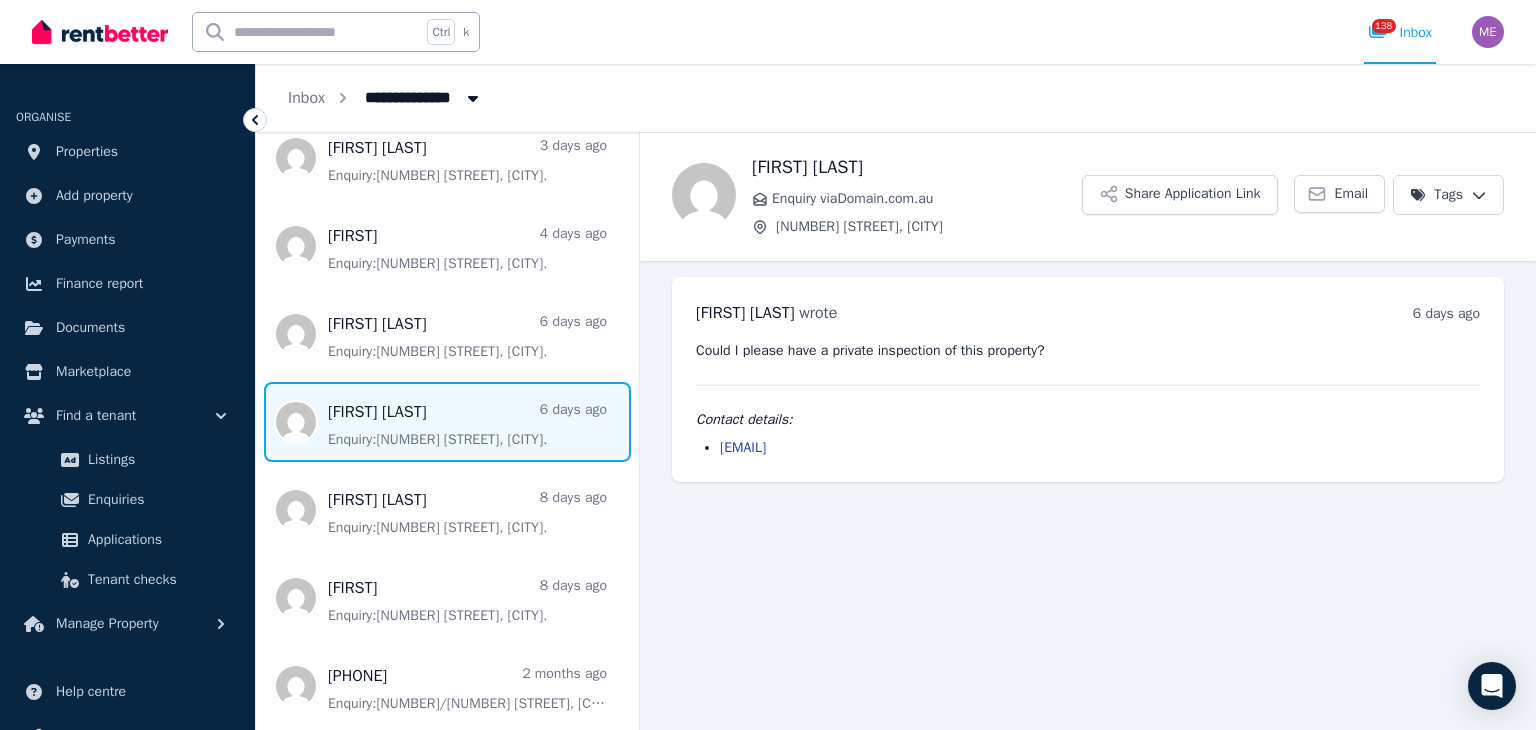 click on "[EMAIL]" at bounding box center (1088, 448) 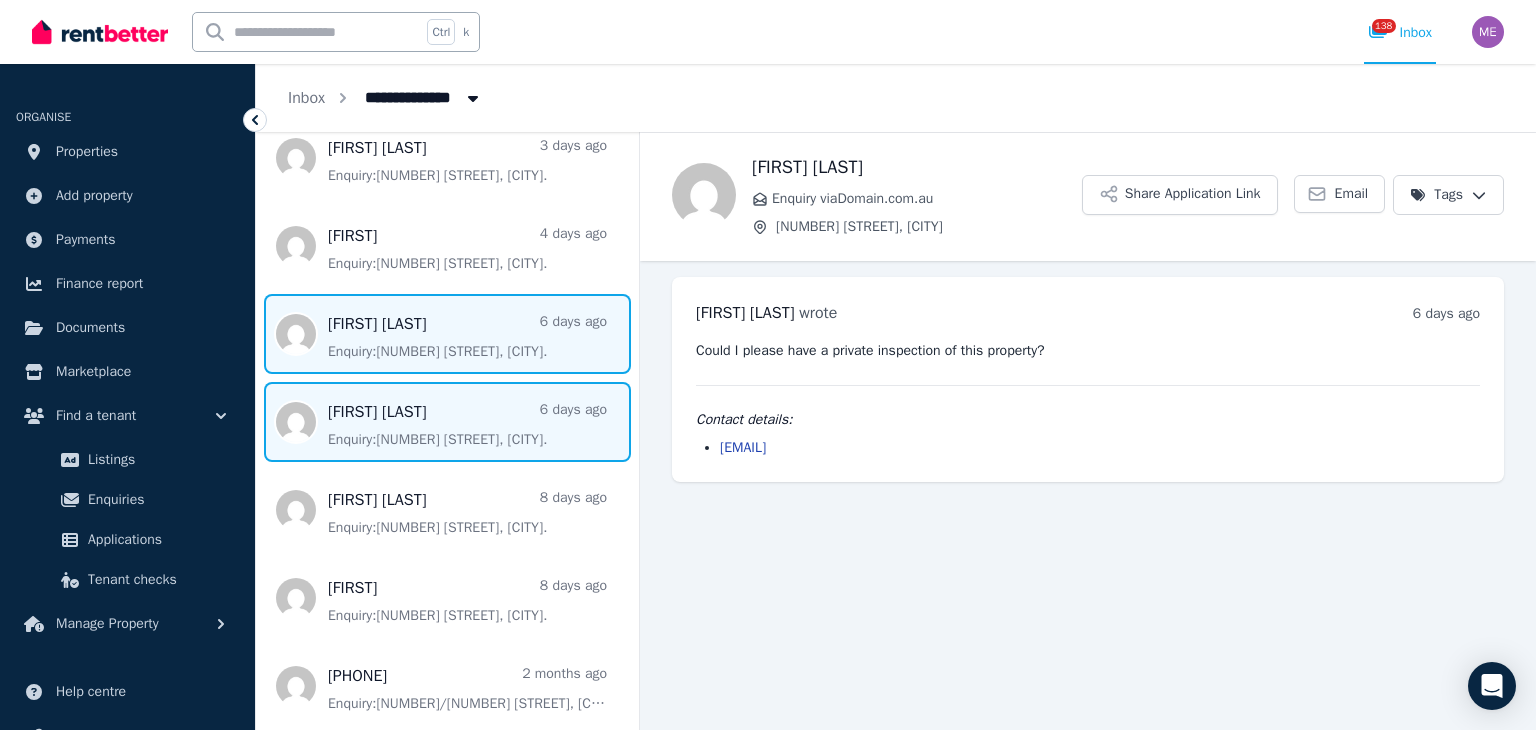 click at bounding box center [447, 334] 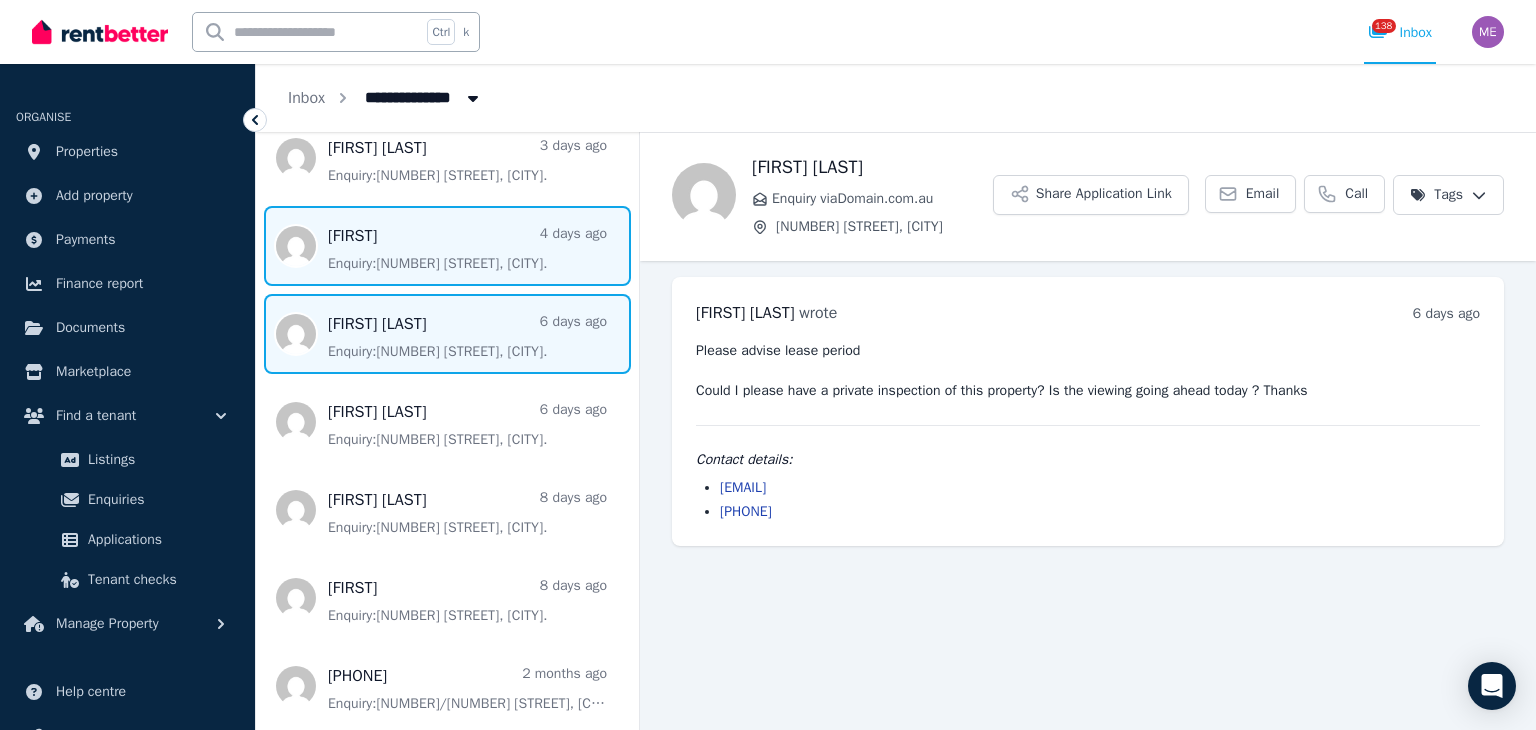 click at bounding box center (447, 246) 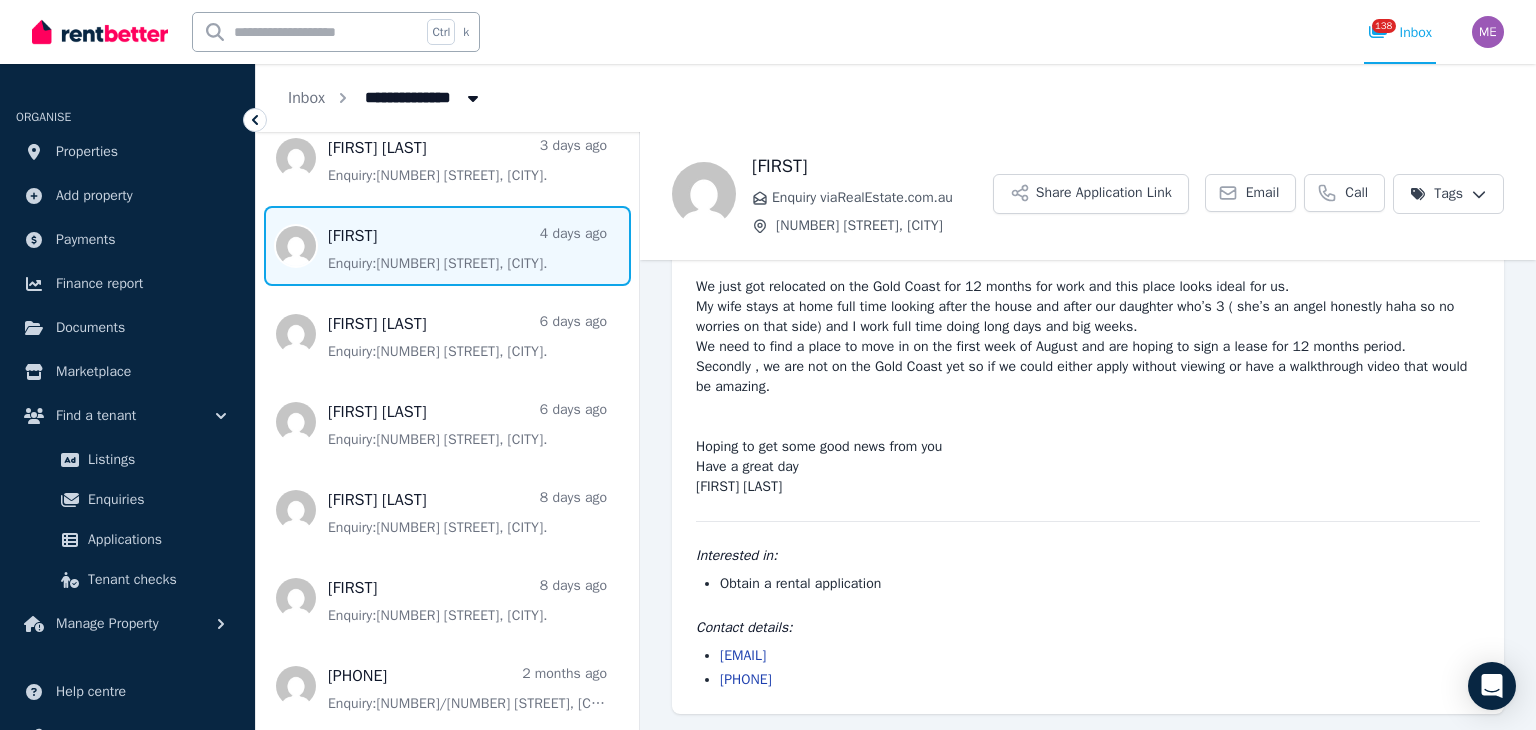 scroll, scrollTop: 176, scrollLeft: 0, axis: vertical 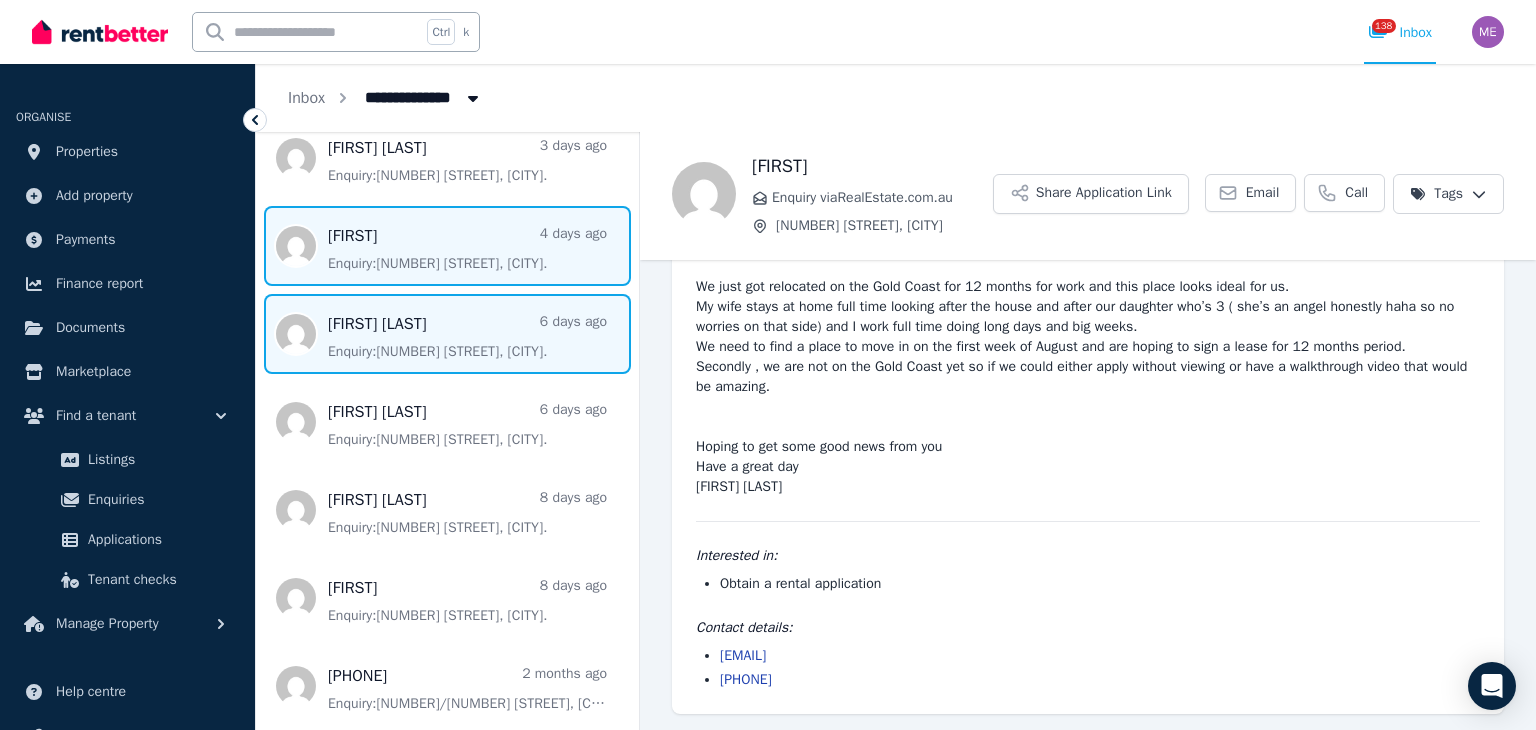 click at bounding box center (447, 334) 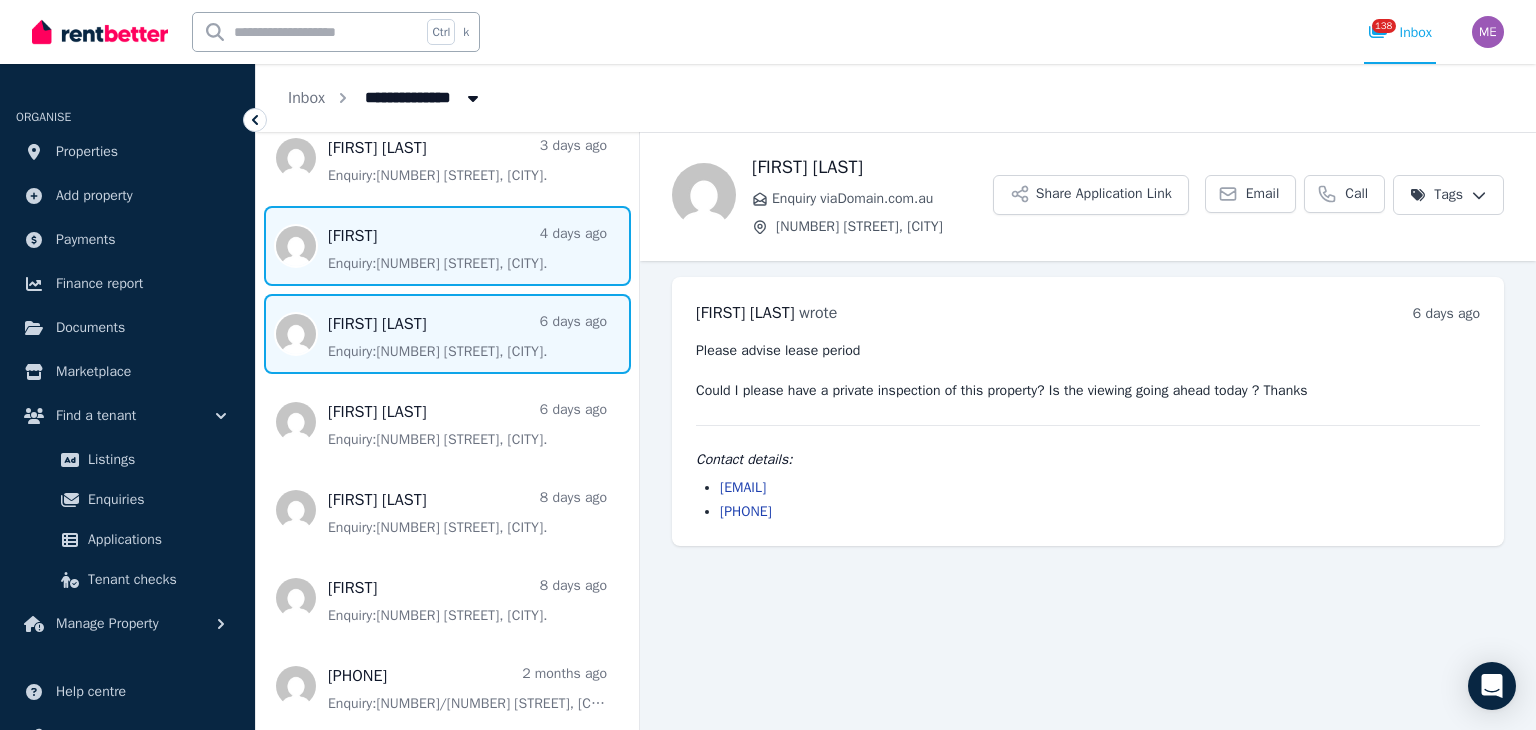 click at bounding box center (447, 246) 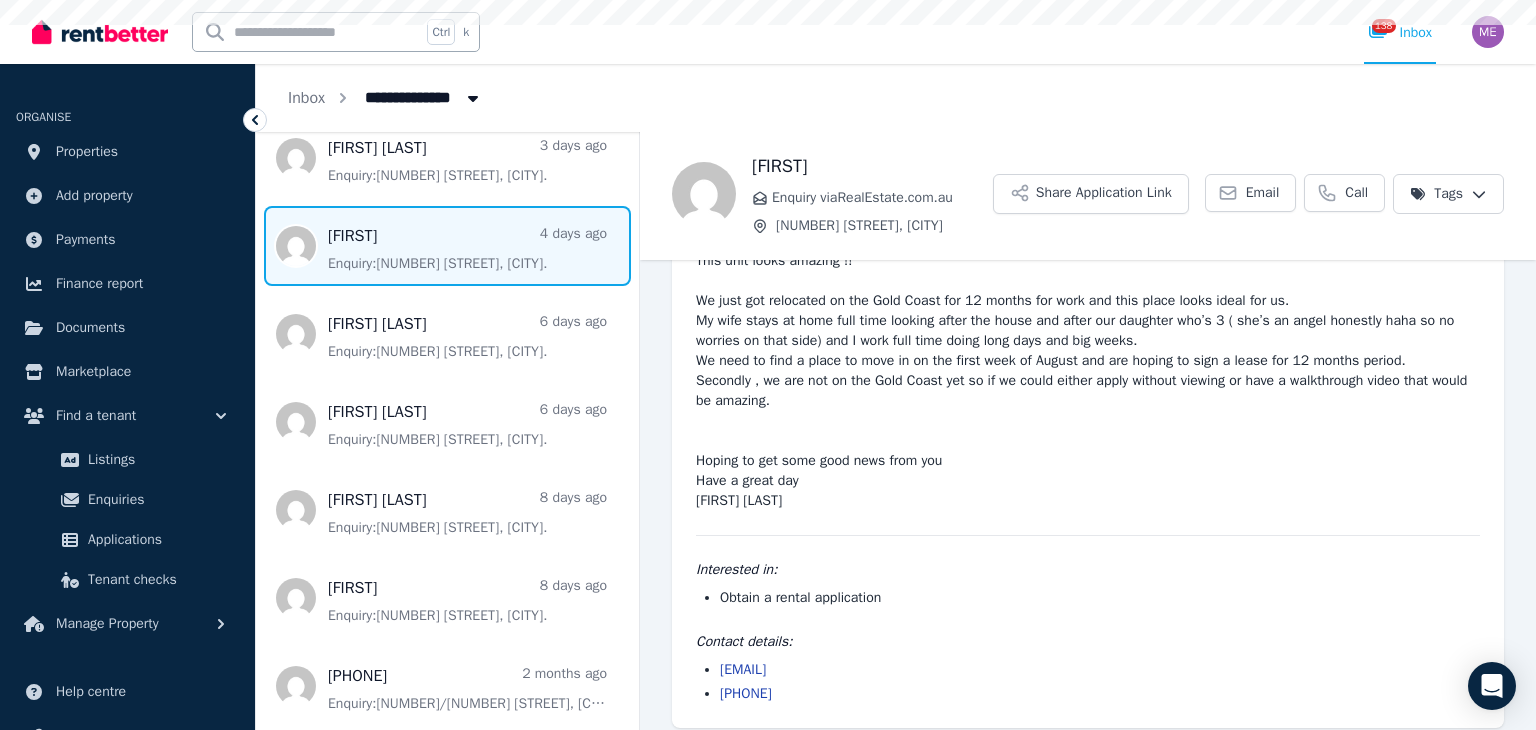scroll, scrollTop: 176, scrollLeft: 0, axis: vertical 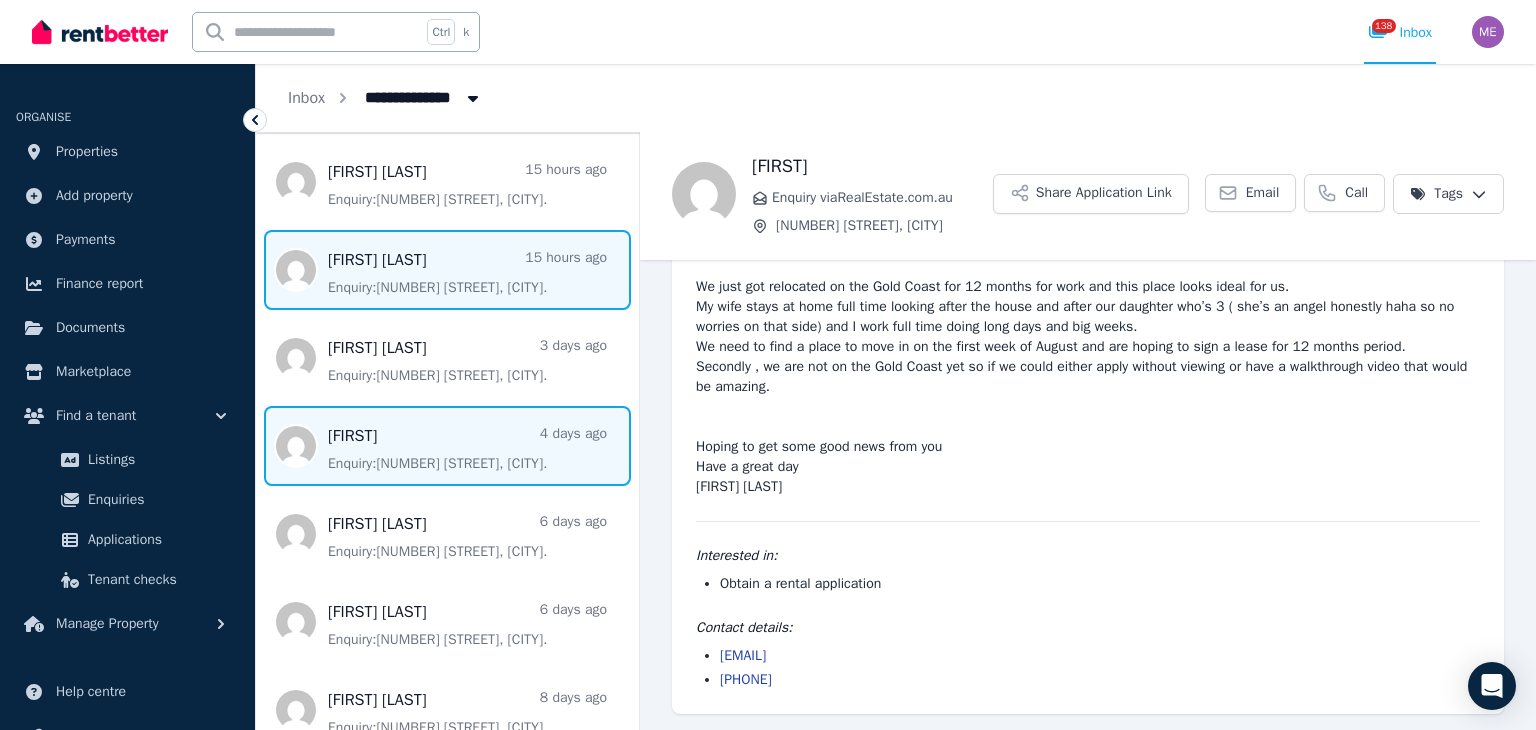 click at bounding box center (447, 270) 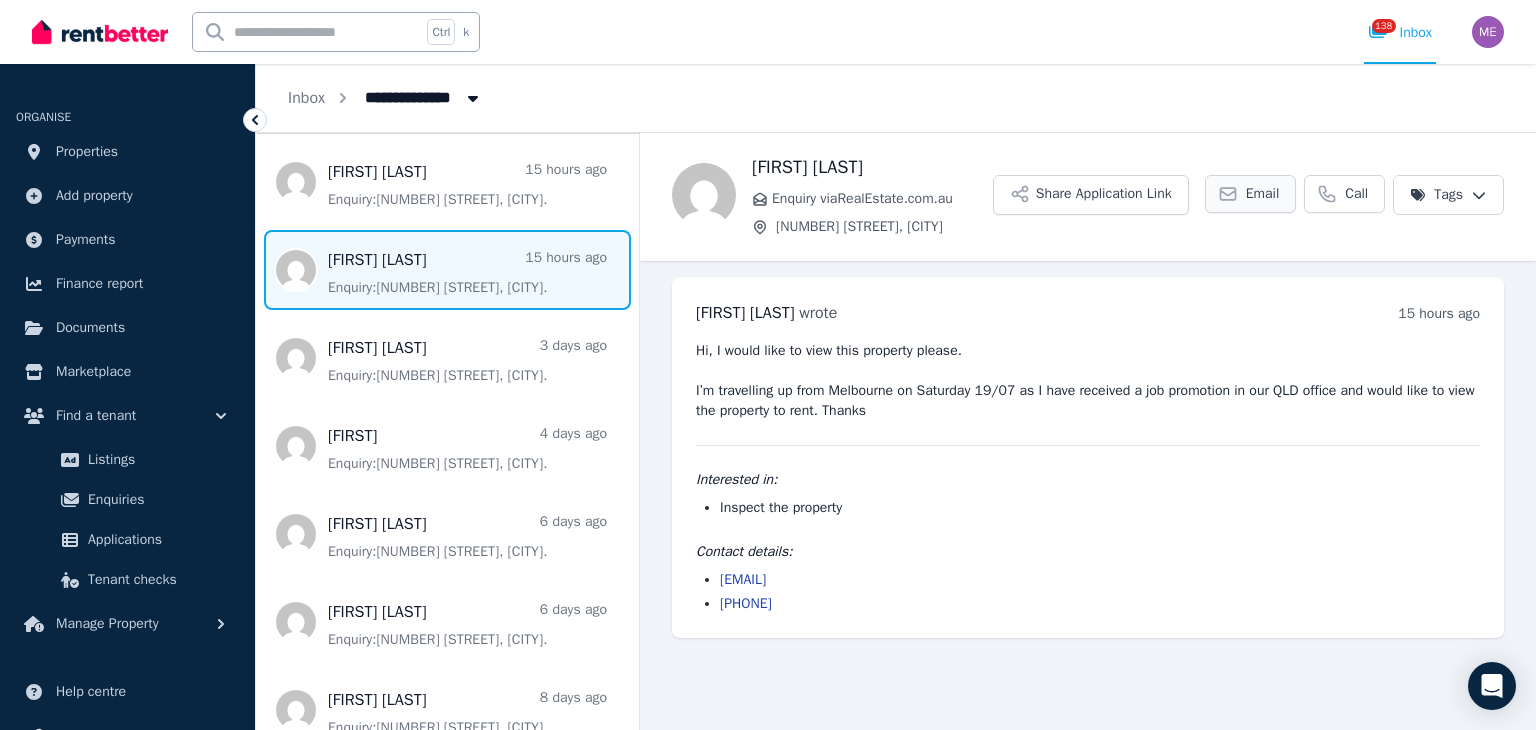 click on "Email" at bounding box center [1263, 194] 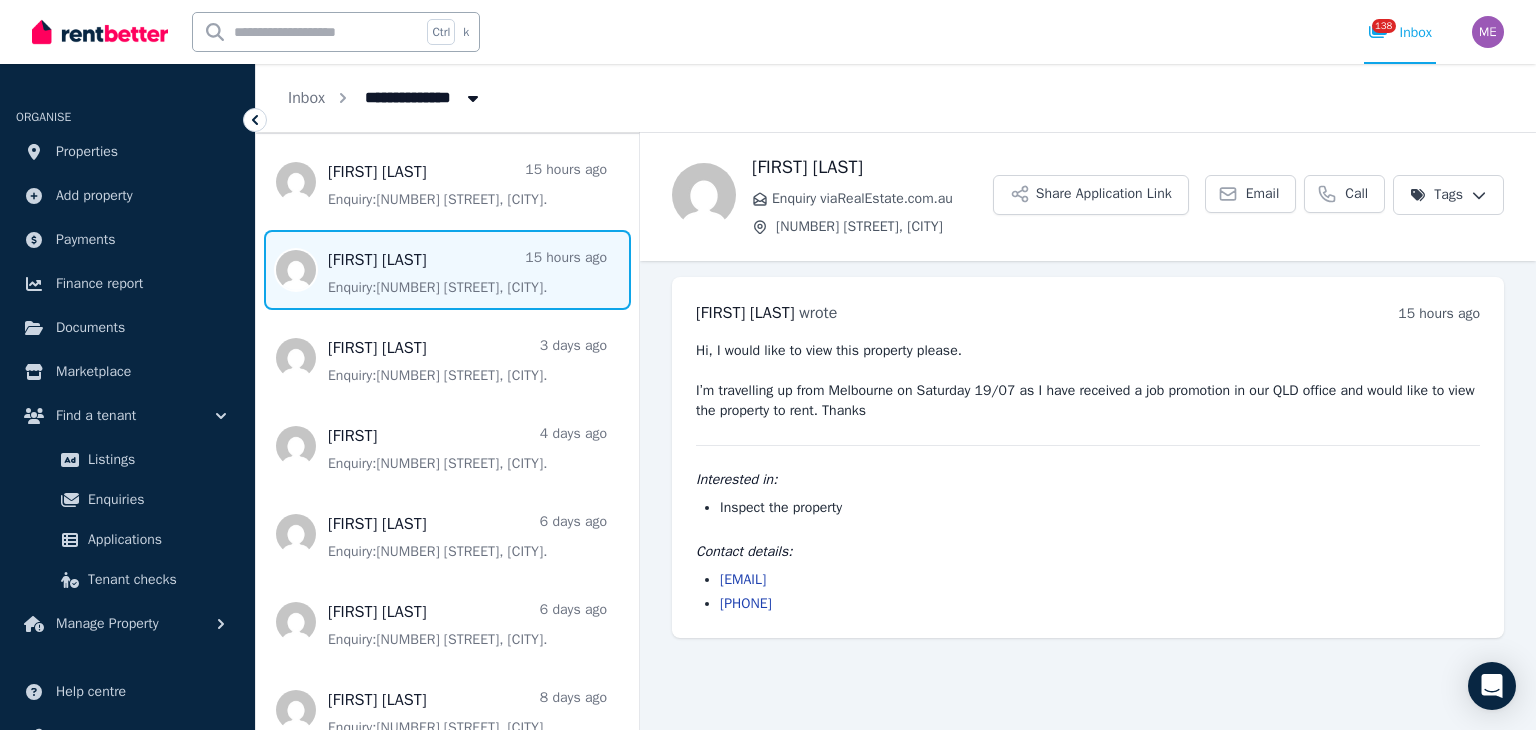 click on "[EMAIL] [PHONE]" at bounding box center (1088, 592) 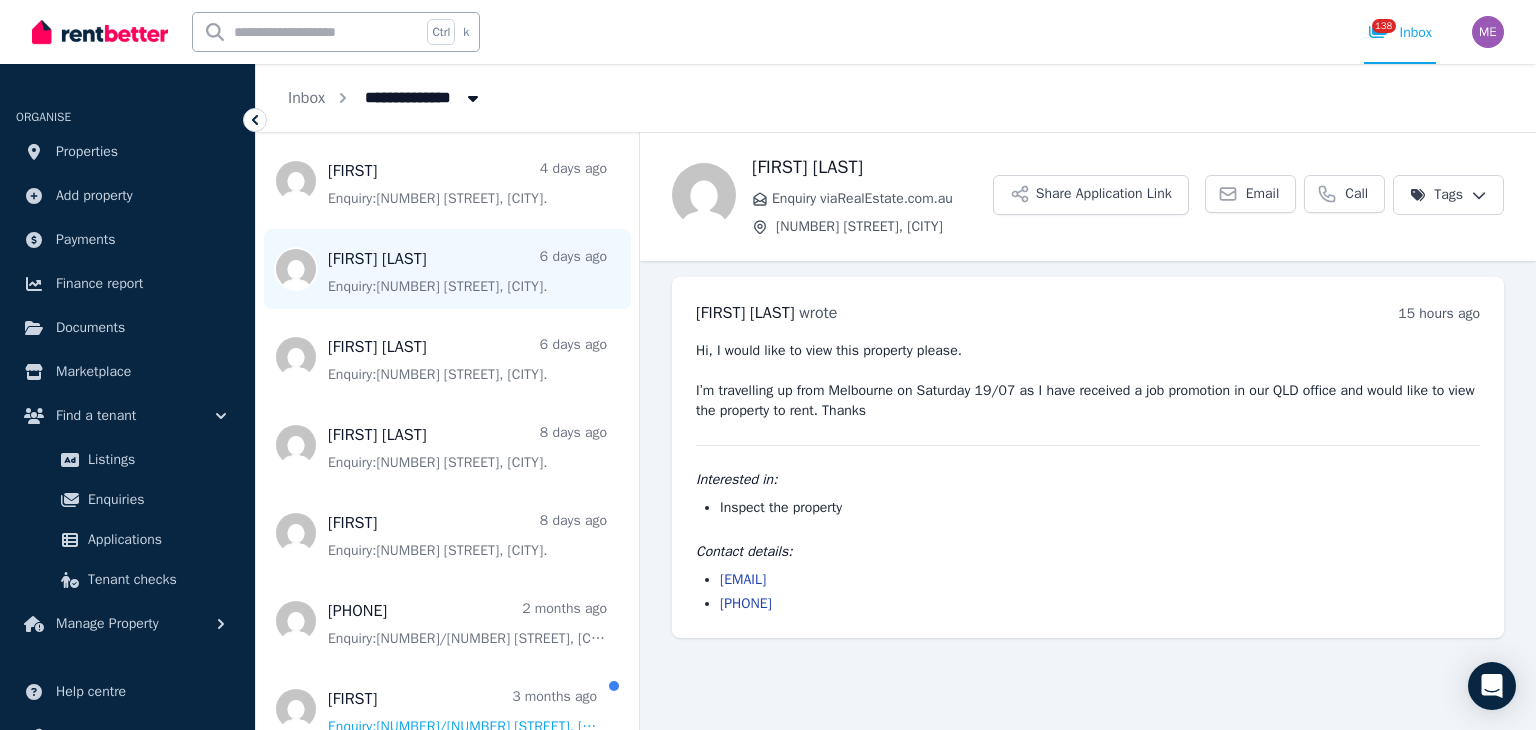 scroll, scrollTop: 400, scrollLeft: 0, axis: vertical 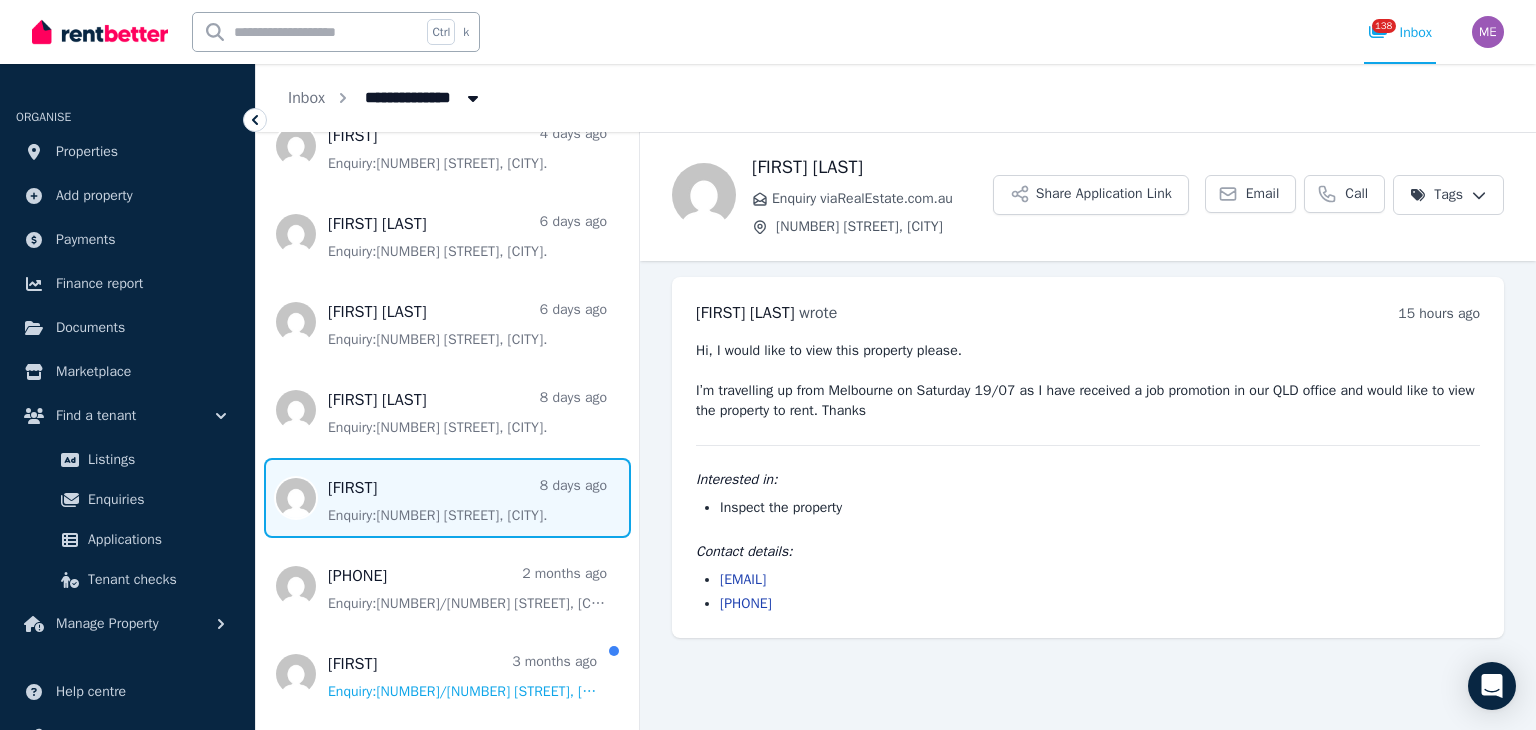 click at bounding box center [447, 498] 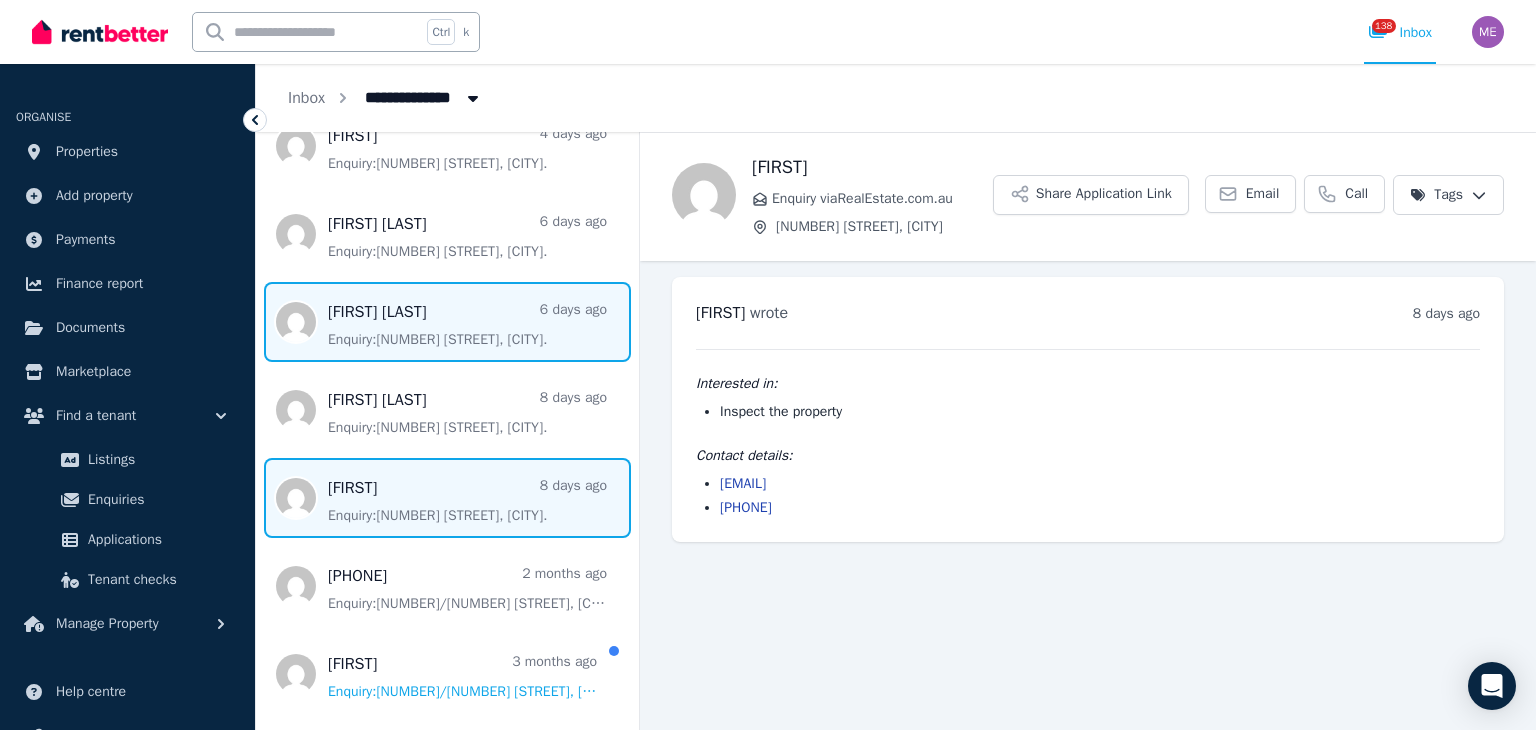 click at bounding box center [447, 322] 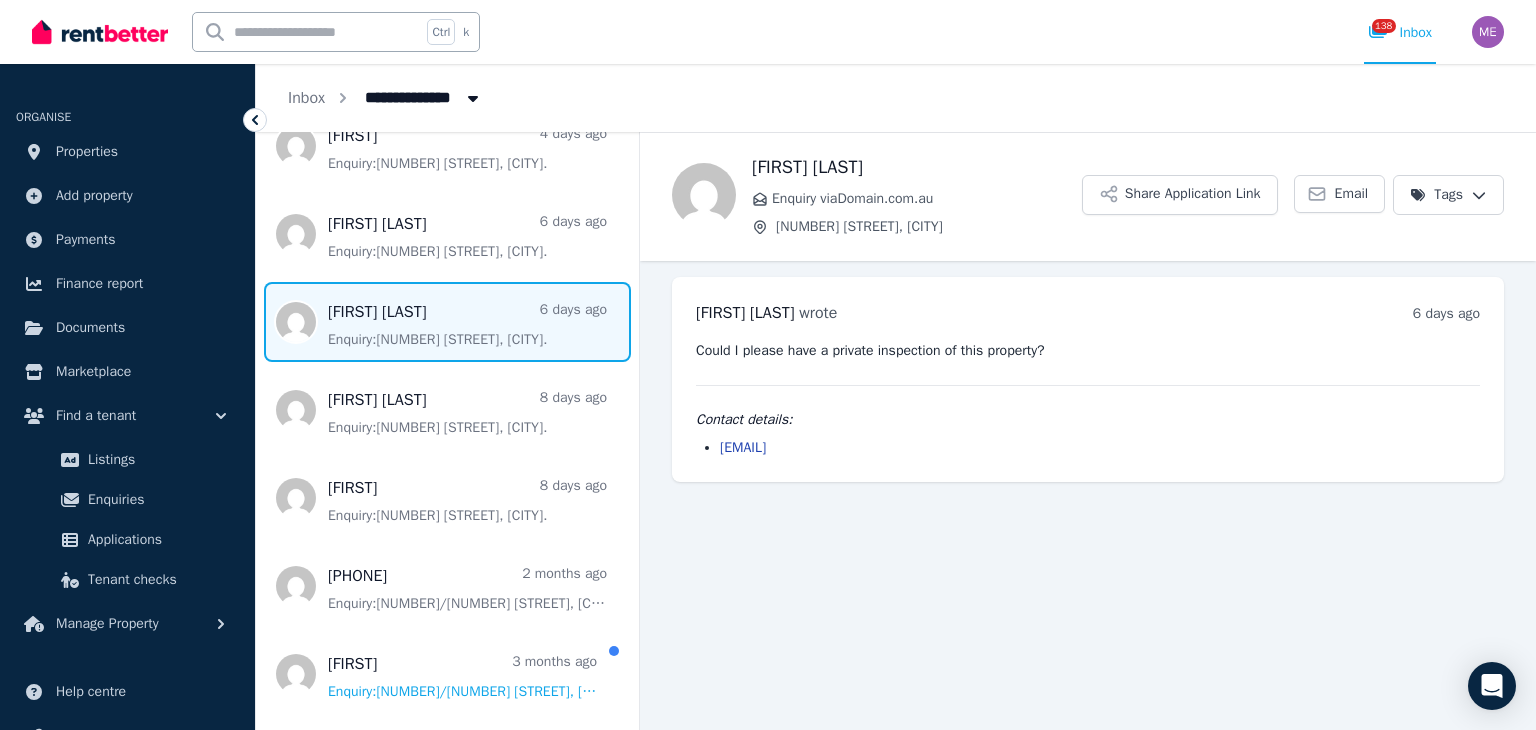 drag, startPoint x: 936, startPoint y: 451, endPoint x: 714, endPoint y: 445, distance: 222.08107 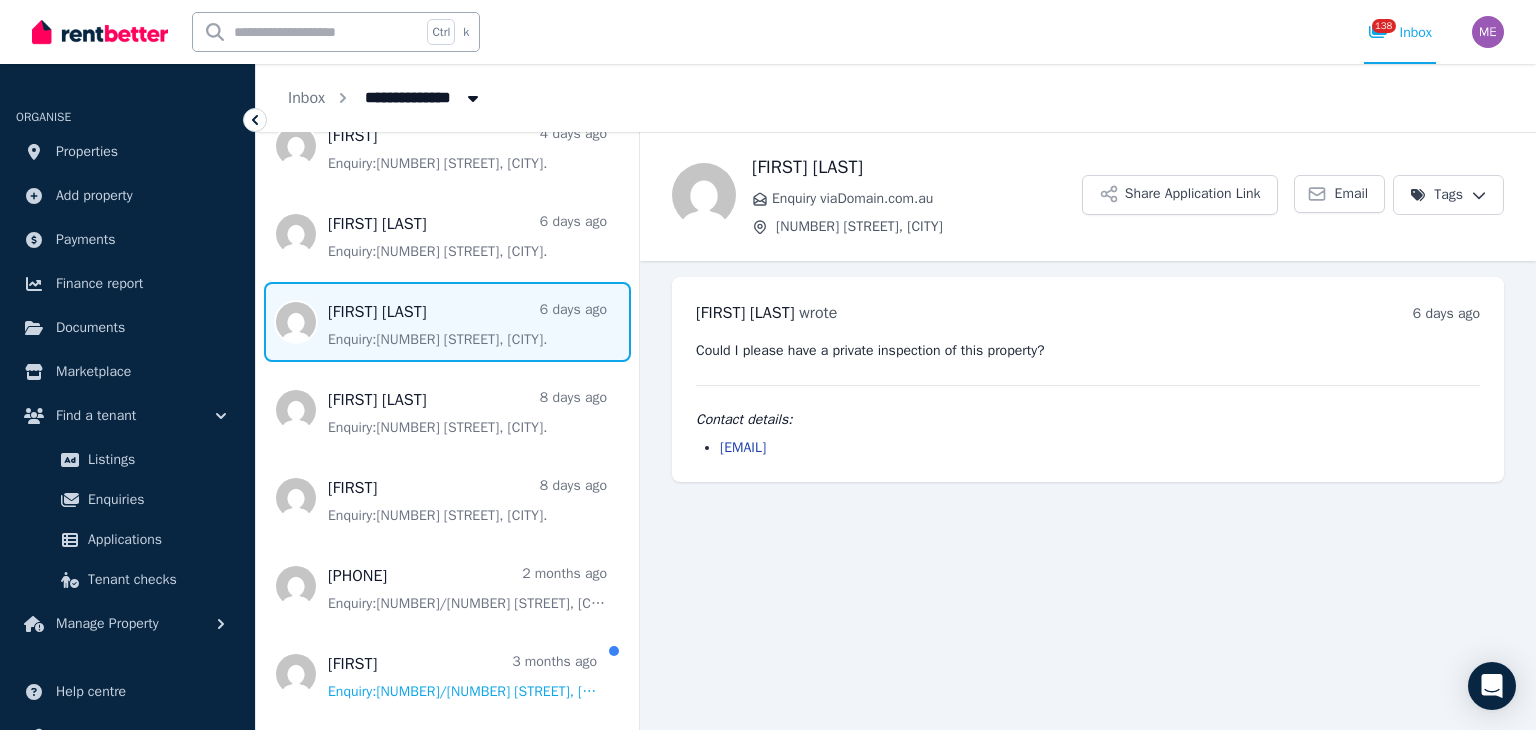click on "[EMAIL]" at bounding box center [1088, 448] 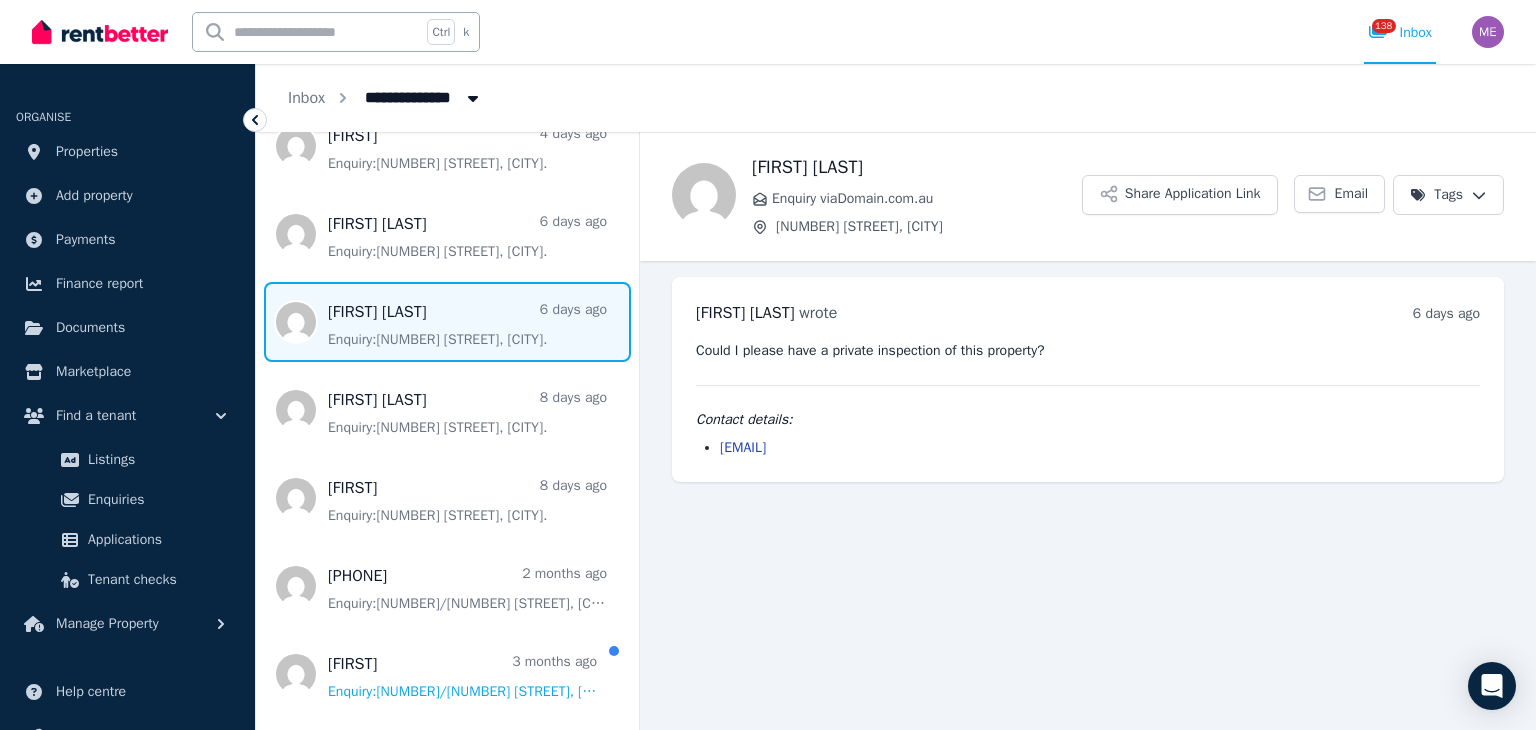 copy on "[EMAIL]" 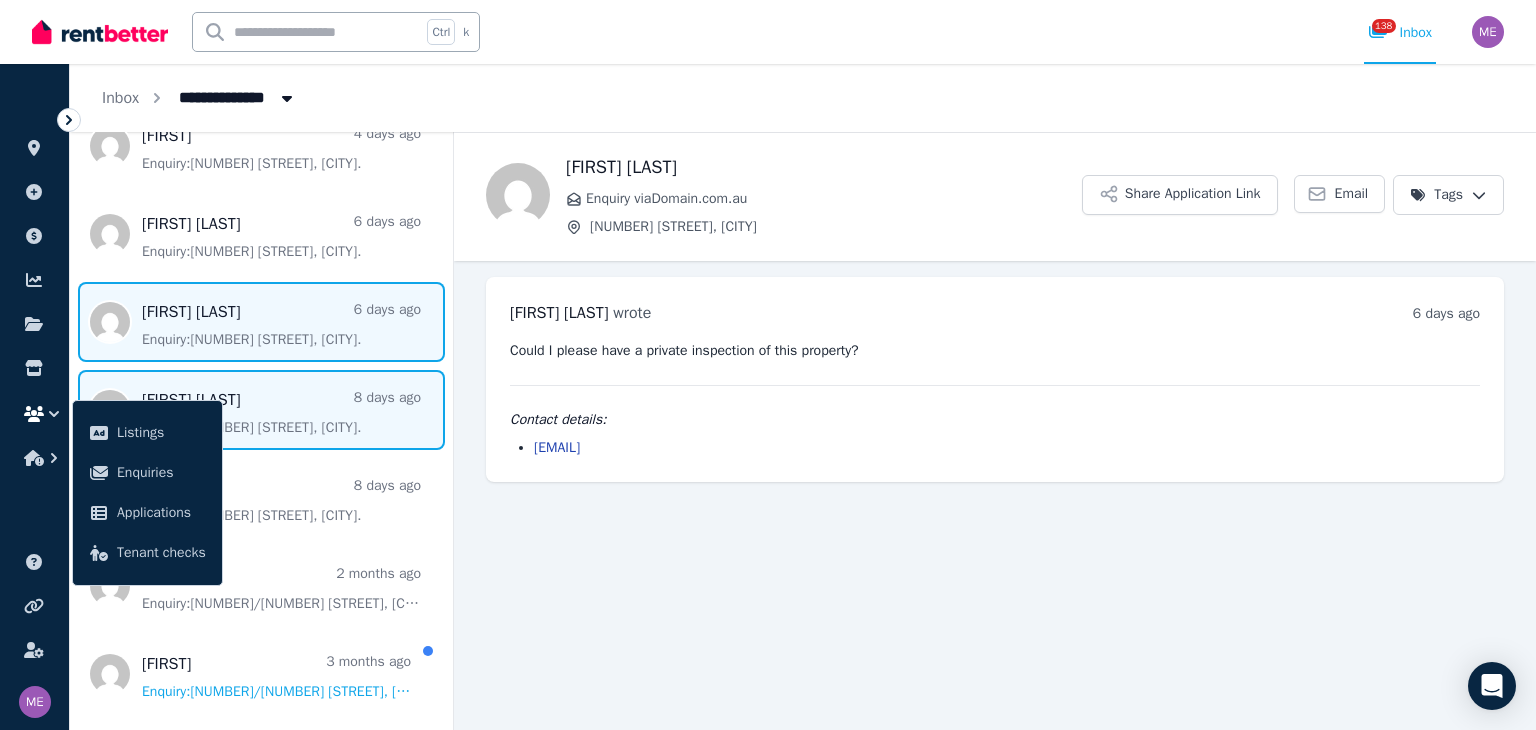 click at bounding box center (261, 410) 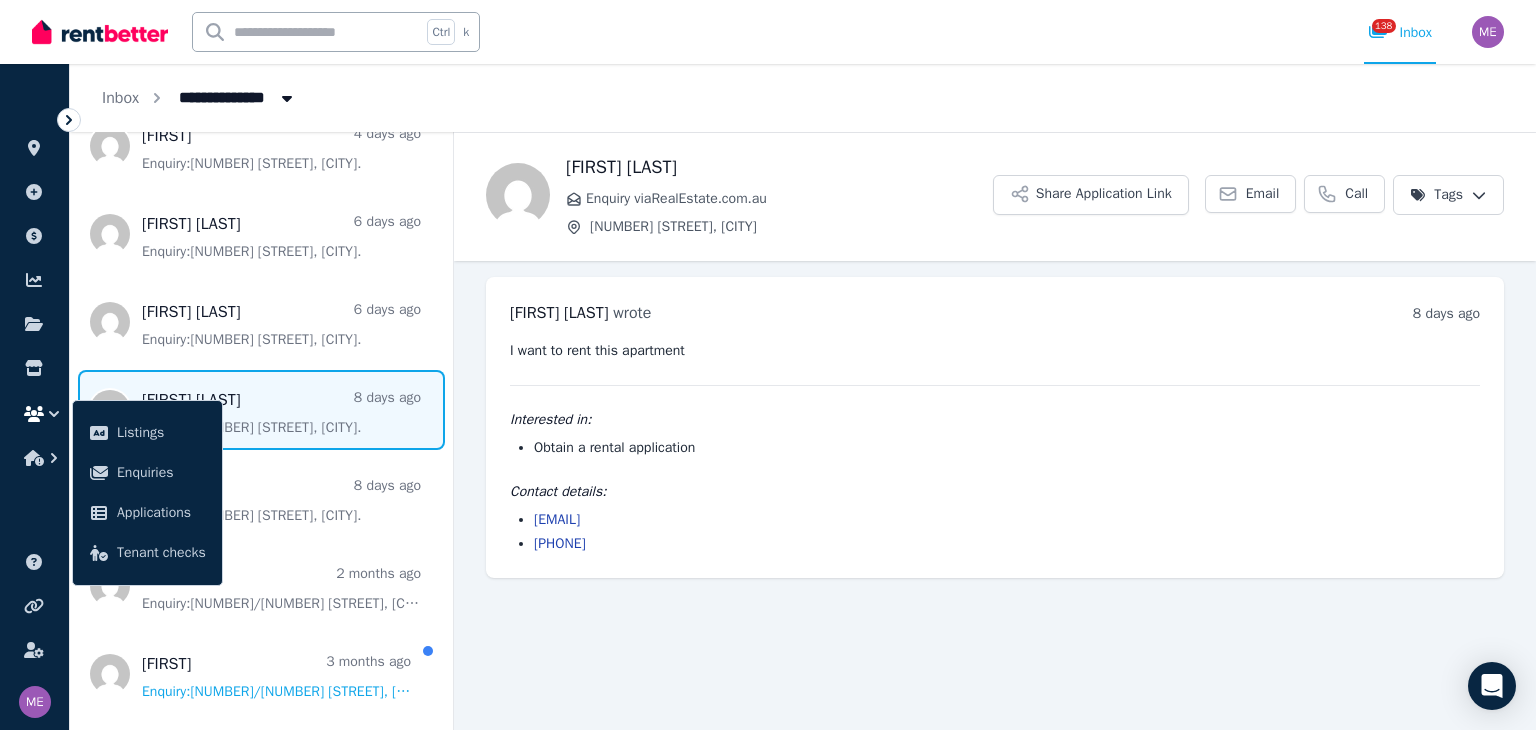 click on "Back [FIRST] [LAST] Enquiry via RealEstate.com.au [NUMBER] [STREET], [CITY] Share Application Link Email Call Tags [FIRST] [LAST] wrote 8 days ago 6:15 pm on Sun, 6 Jul 2025 I want to rent this apartment Interested in: Obtain a rental application Contact details: [EMAIL] [PHONE]" at bounding box center (995, 431) 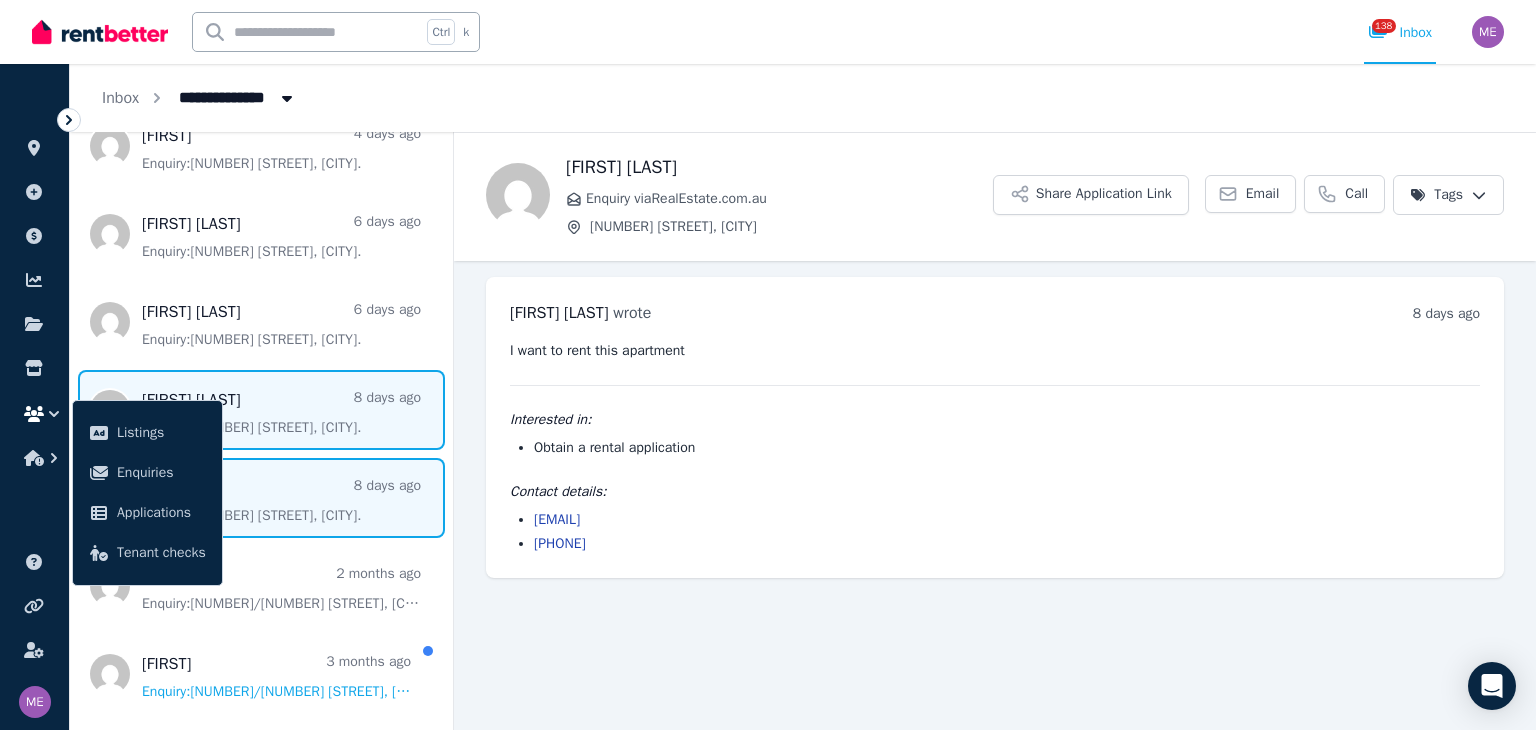 click at bounding box center [261, 498] 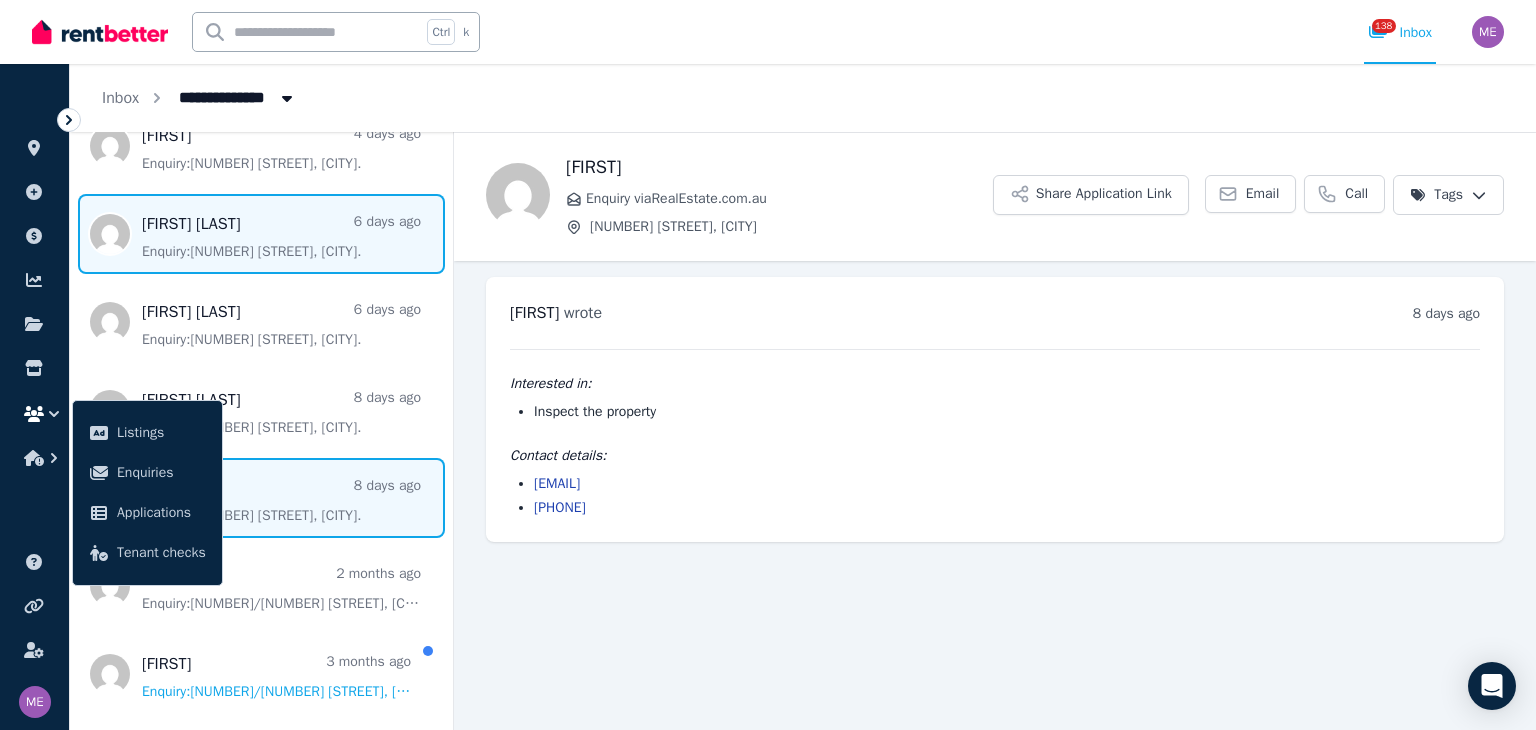 click at bounding box center [261, 234] 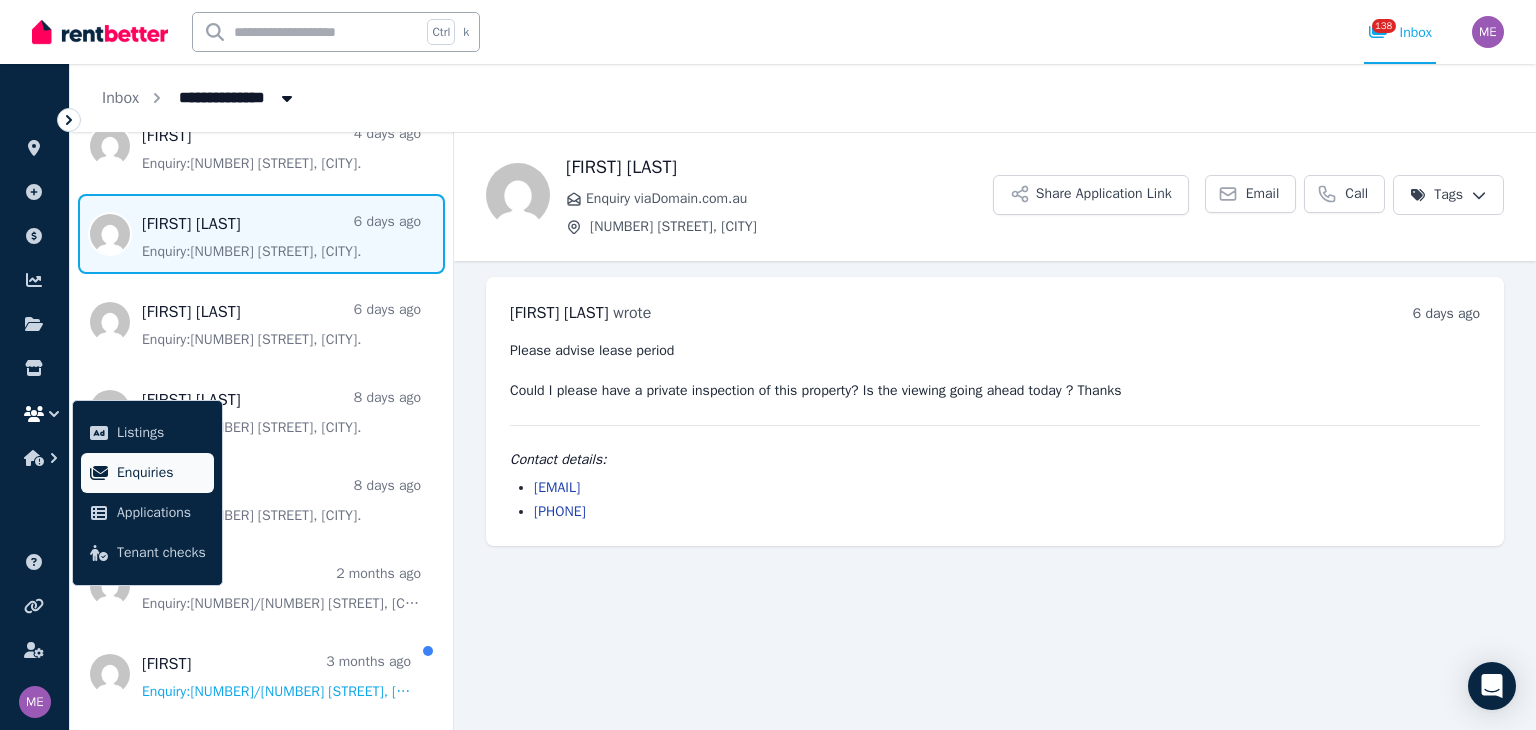 click on "Enquiries" at bounding box center [161, 473] 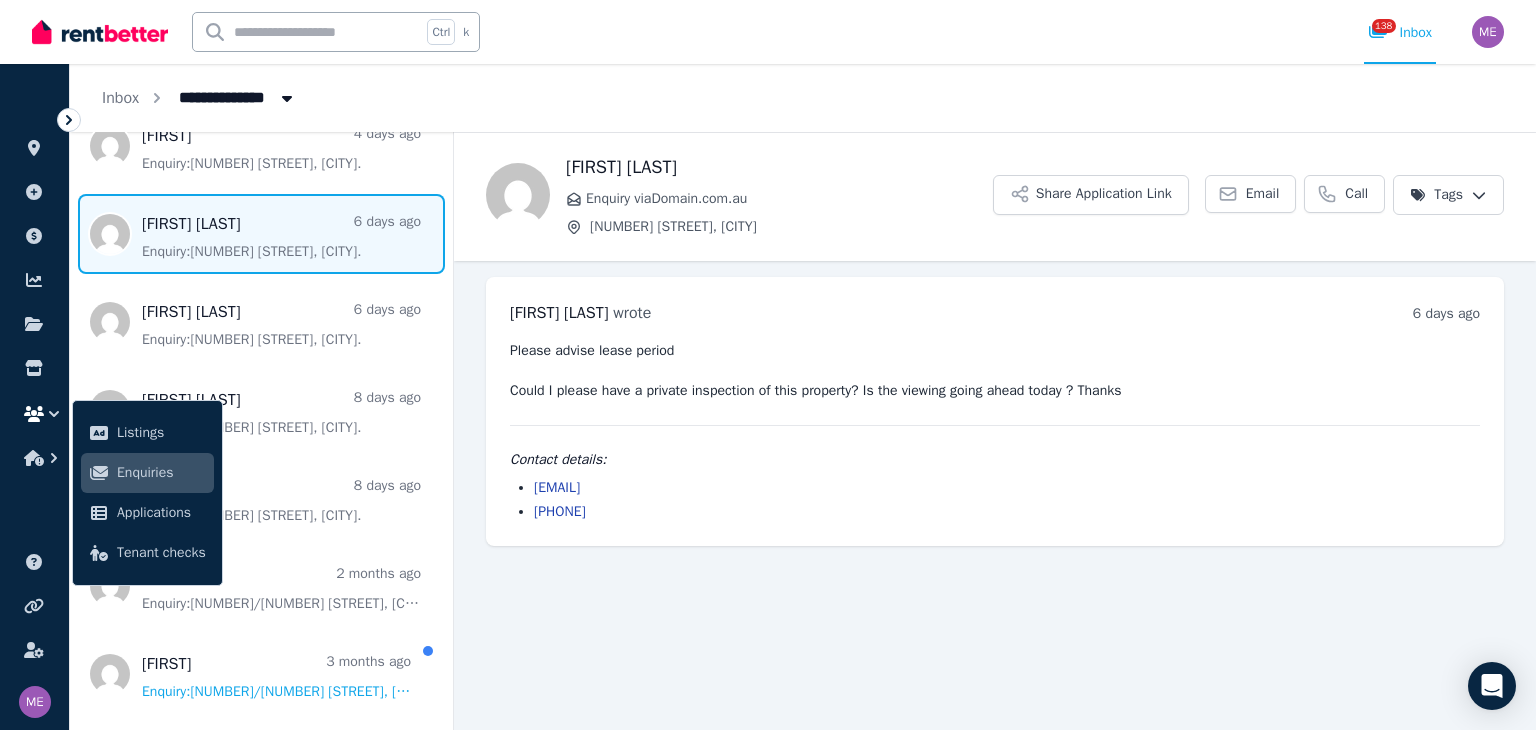 click on "Back [FIRST] [LAST] Keep Enquiry via Domain.com.au [NUMBER] [STREET], [CITY] Share Application Link Email Call Tags [FIRST] [LAST] wrote 6 days ago 4:20 pm on Tue, 8 Jul 2025 Please advise lease period
Could I please have a private inspection of this property? Is the viewing going ahead today ? Thanks Contact details: [EMAIL] [PHONE]" at bounding box center [995, 431] 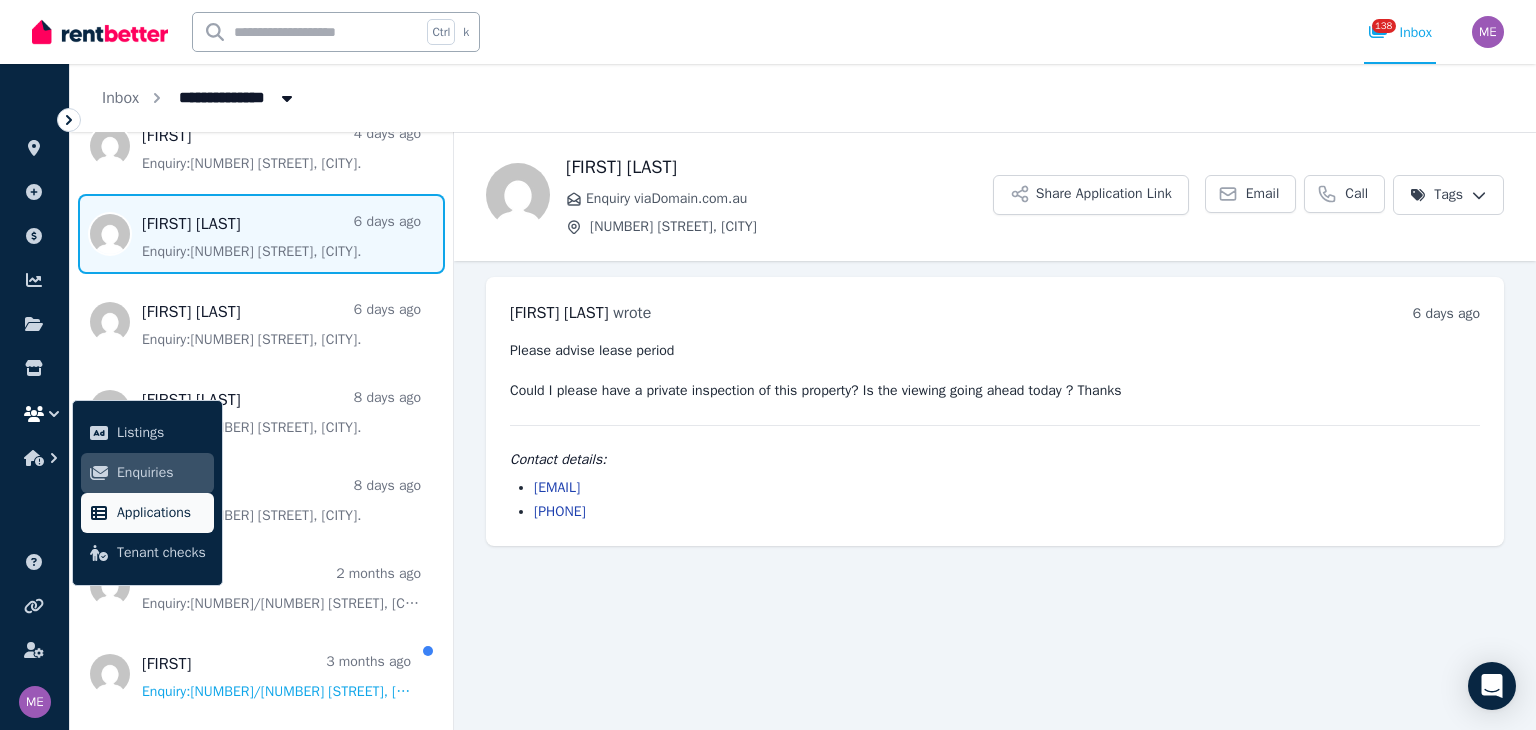 click on "Applications" at bounding box center (161, 513) 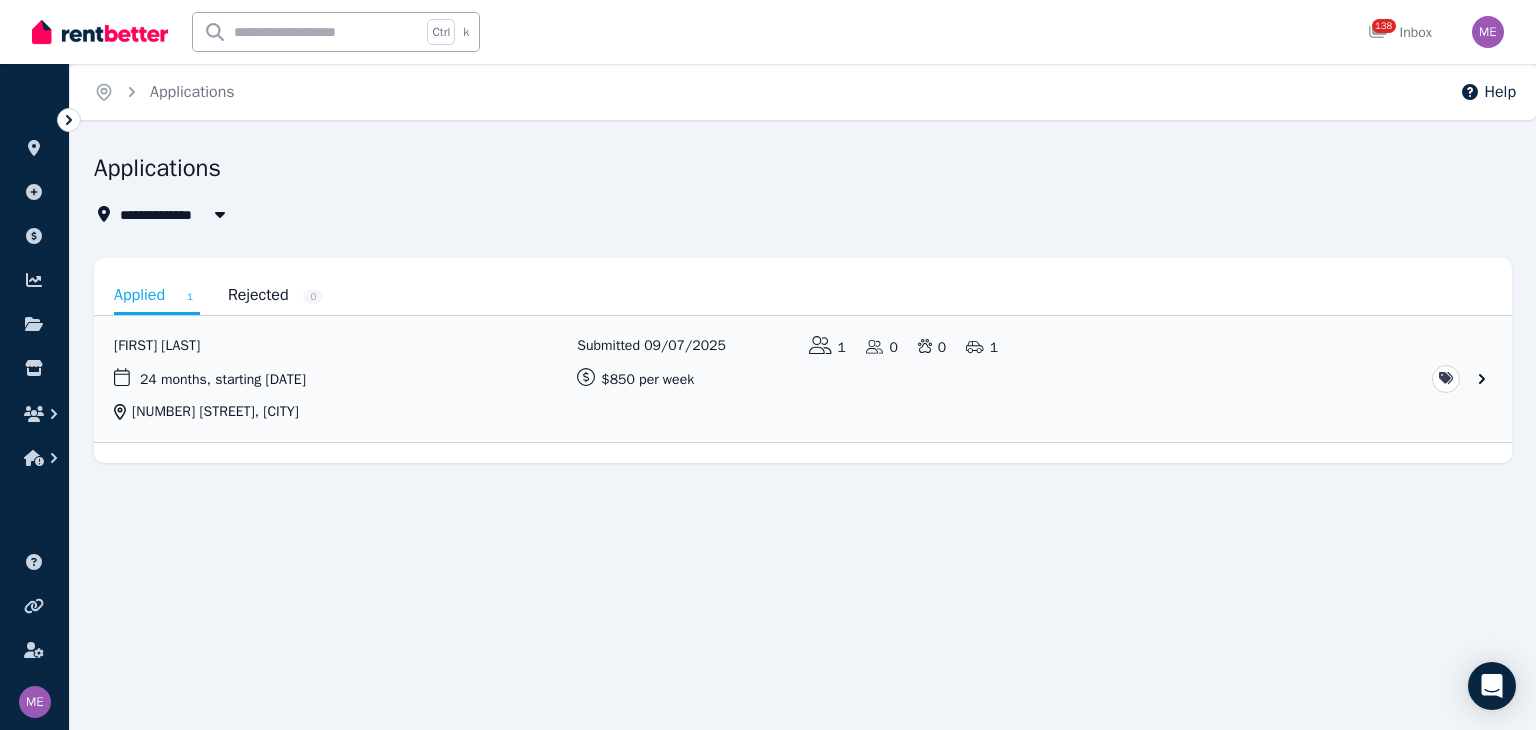 click 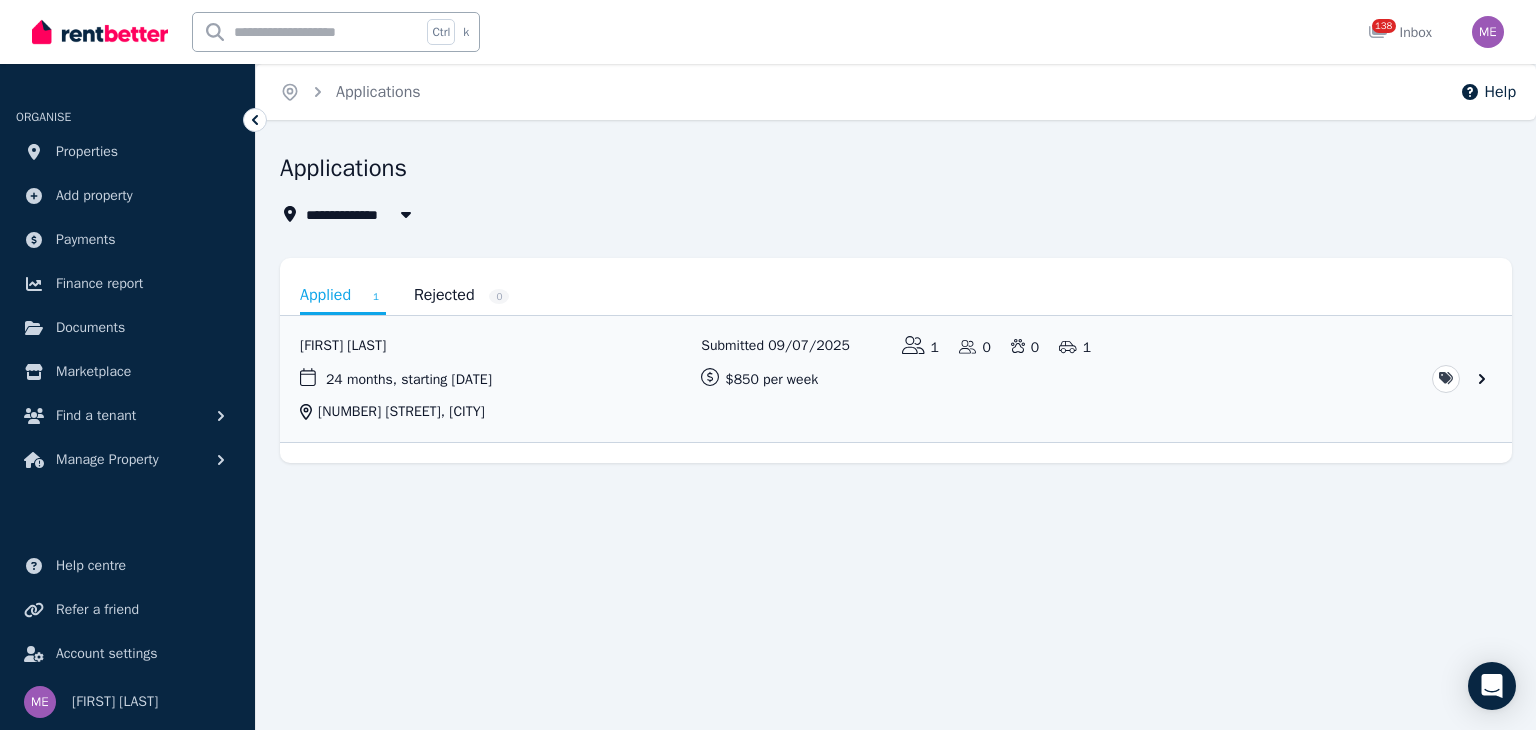 drag, startPoint x: 89, startPoint y: 147, endPoint x: 618, endPoint y: 201, distance: 531.749 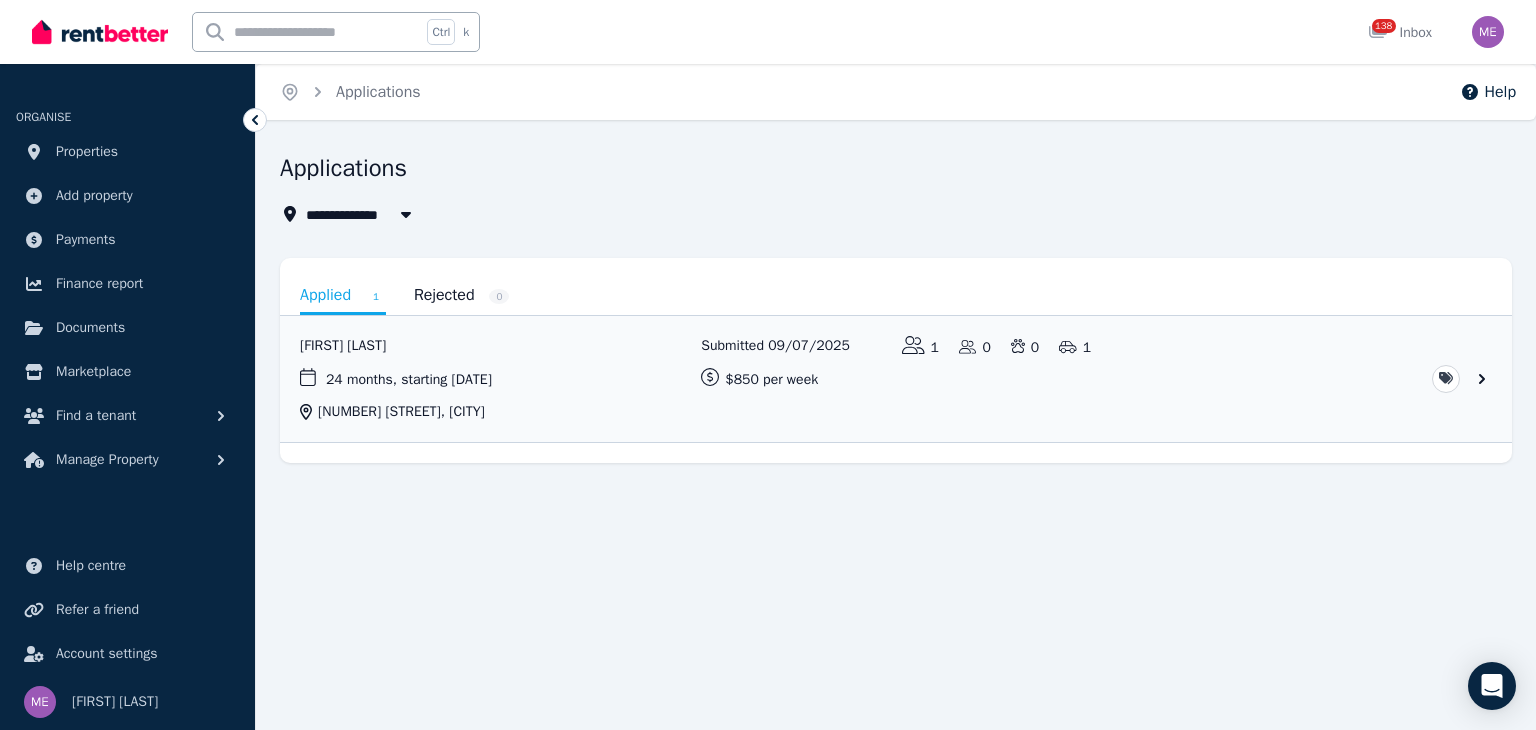 click on "**********" at bounding box center [890, 214] 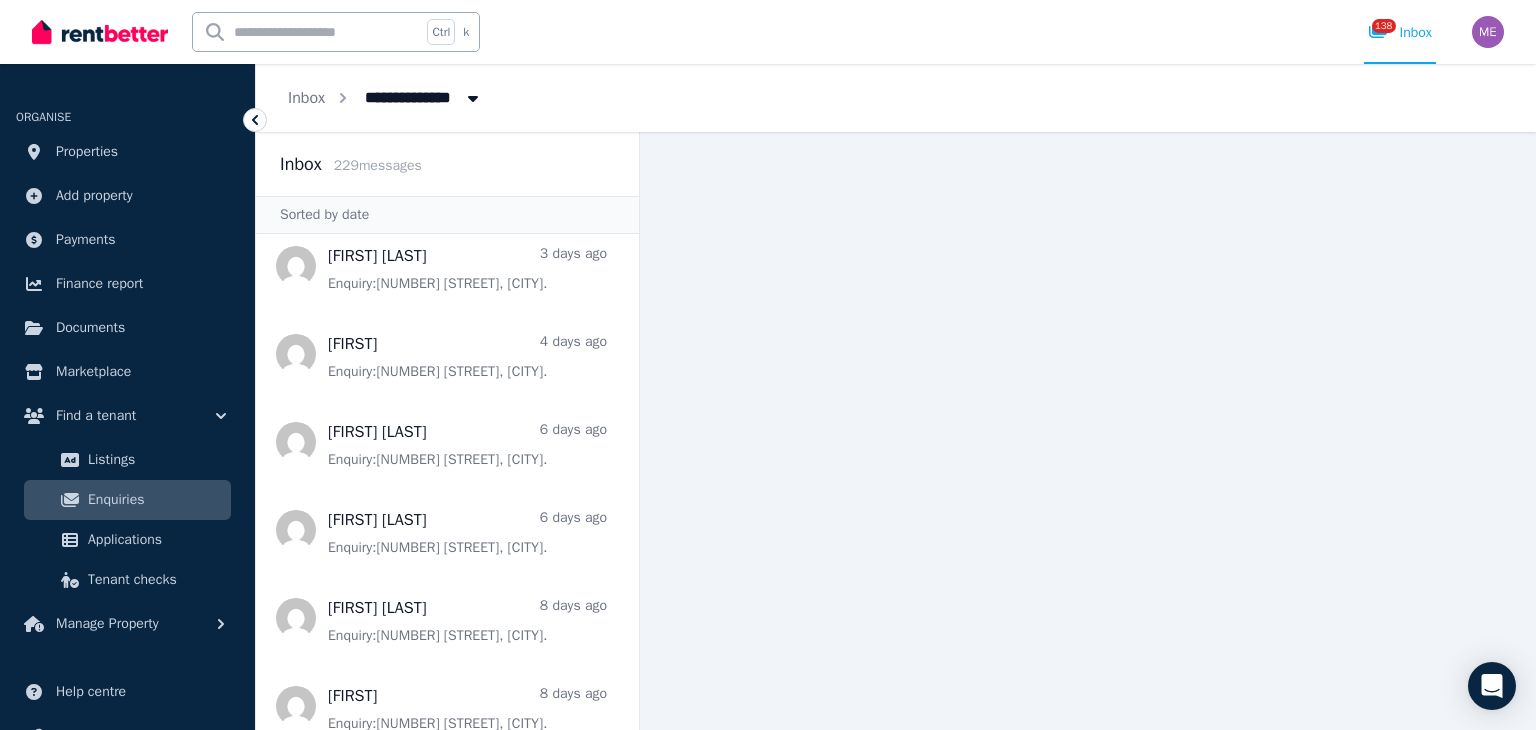 scroll, scrollTop: 200, scrollLeft: 0, axis: vertical 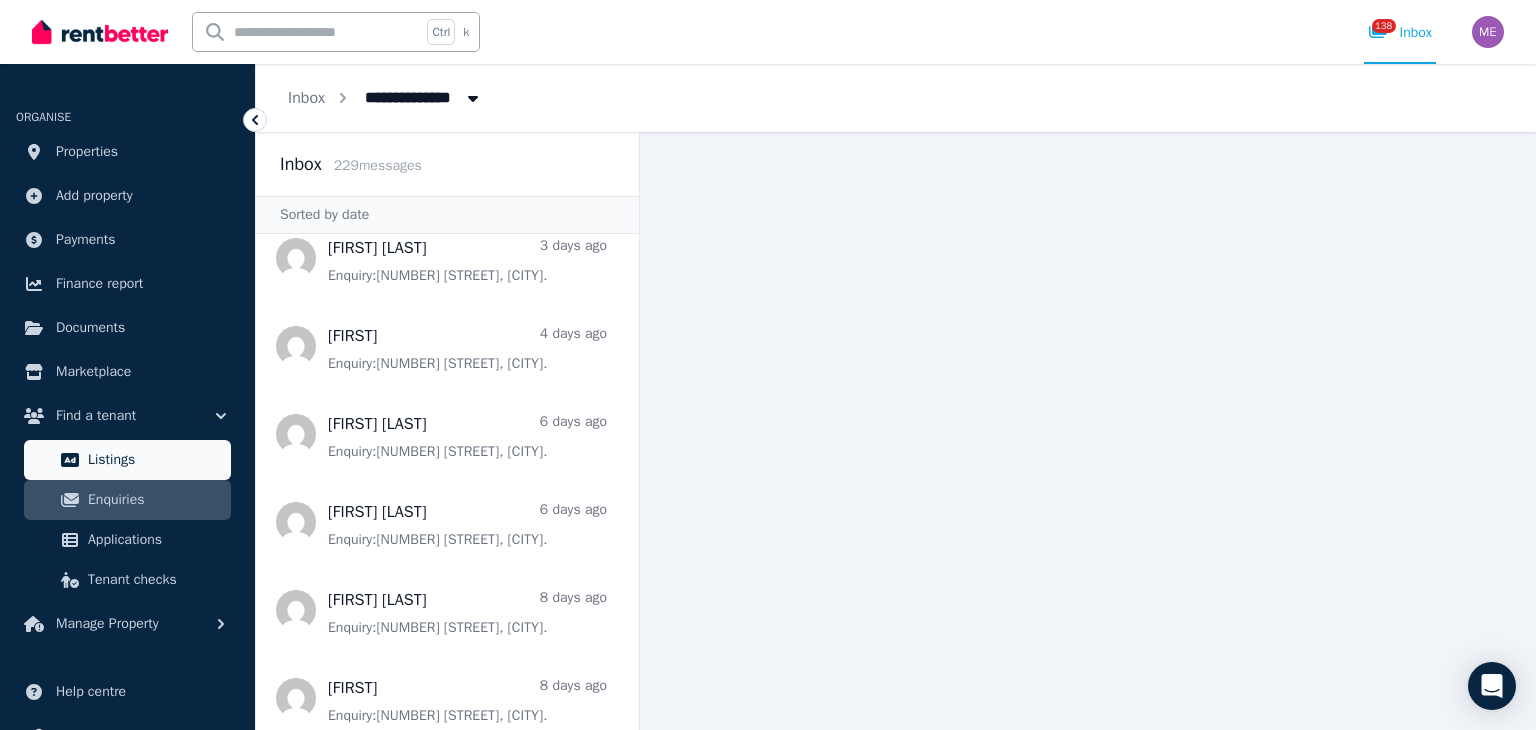 click on "Listings" at bounding box center (155, 460) 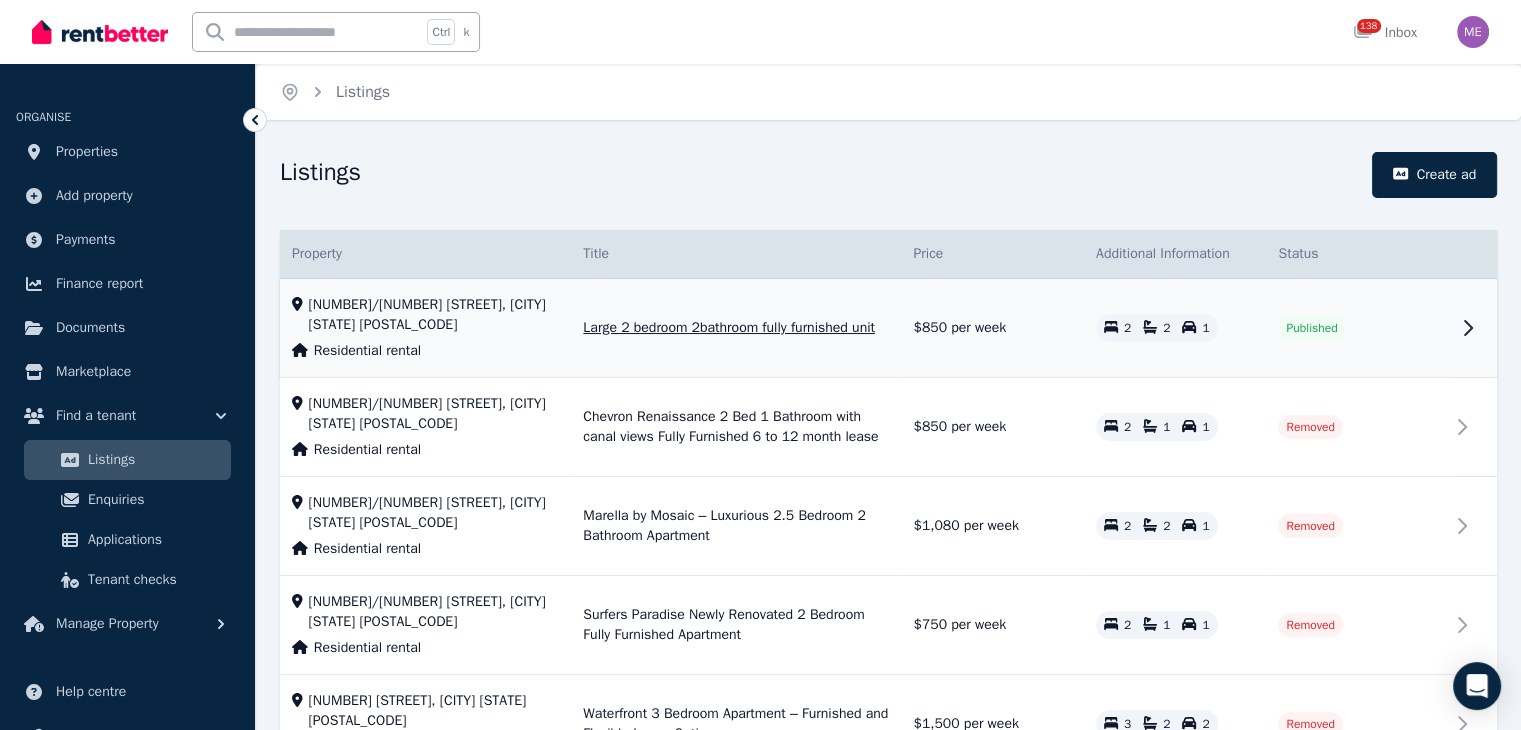 click 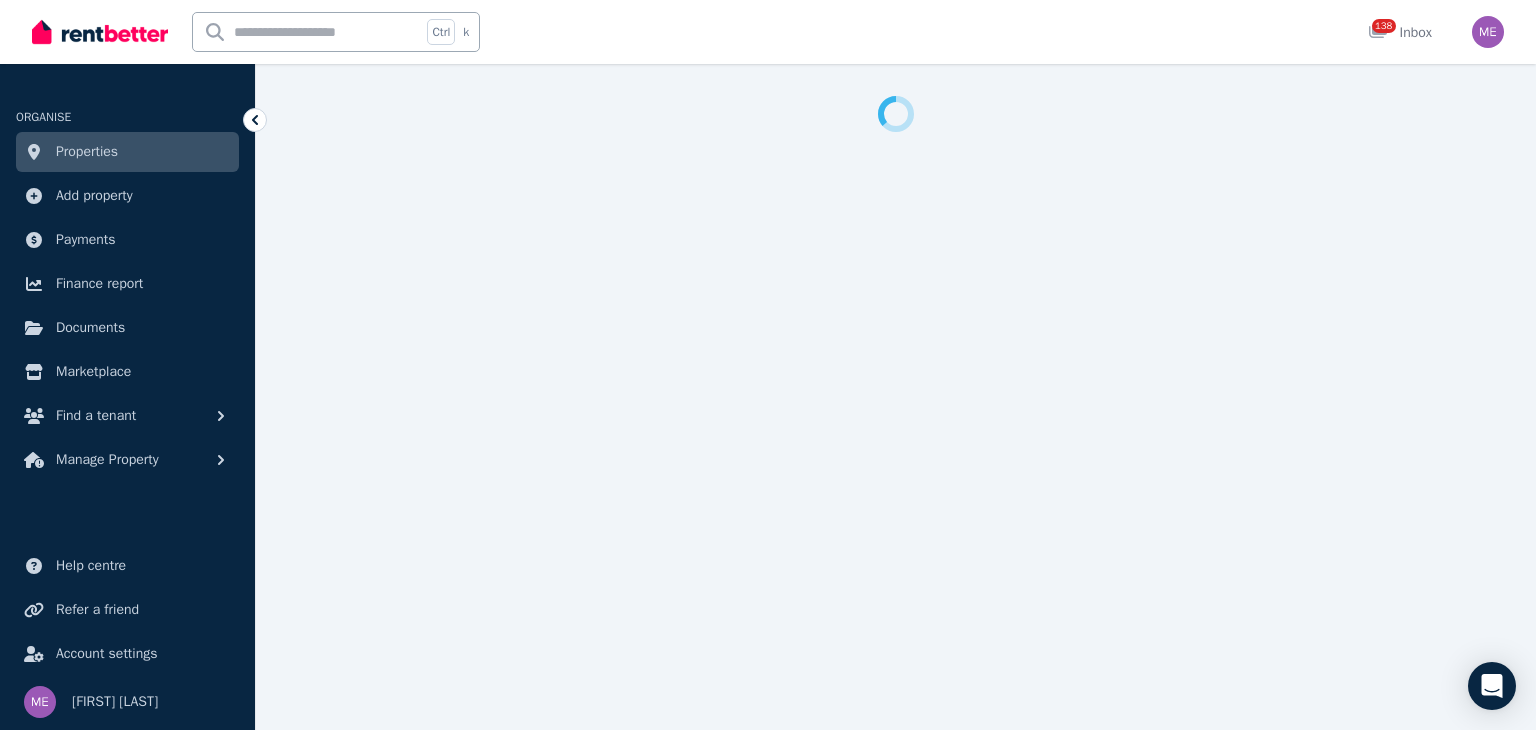 select on "**********" 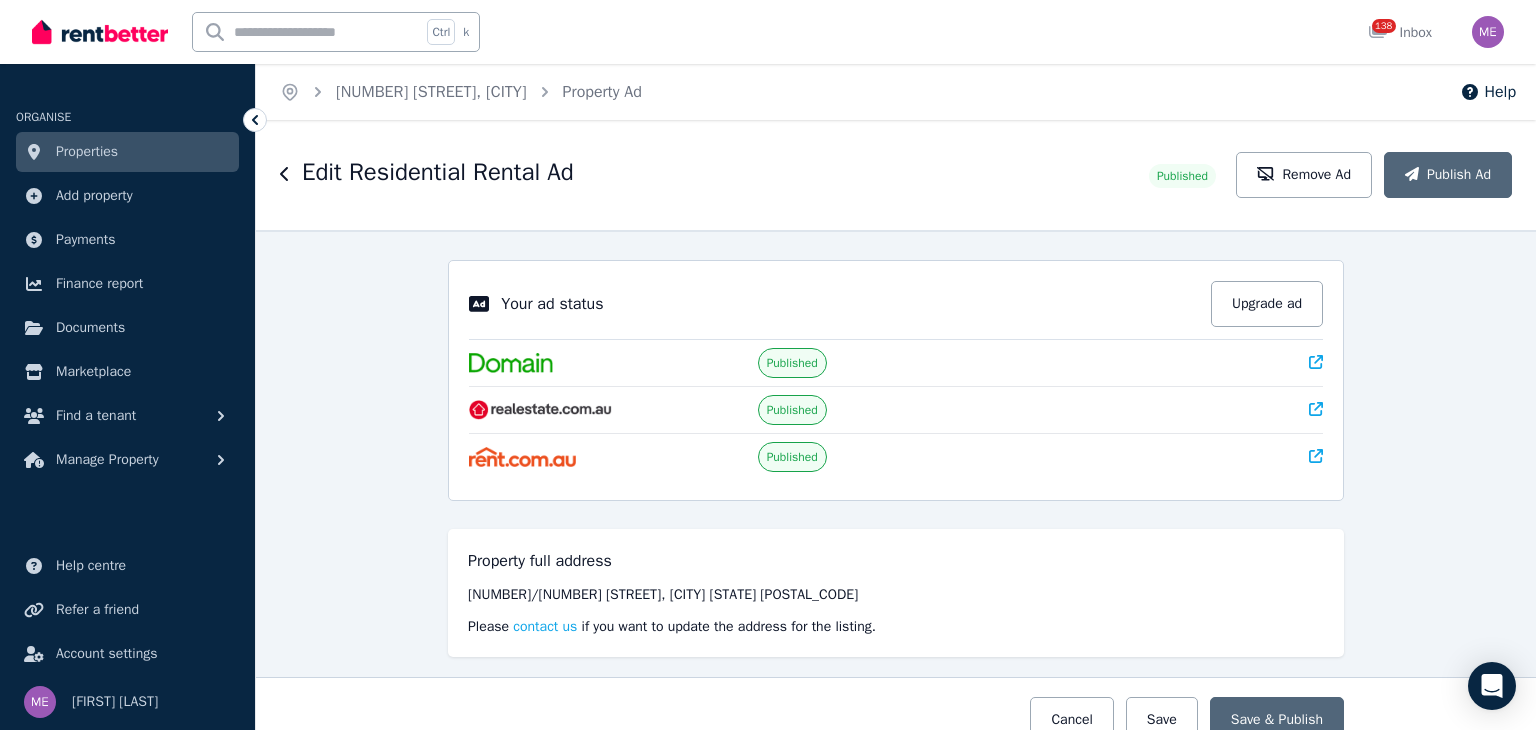 drag, startPoint x: 1468, startPoint y: 327, endPoint x: 1054, endPoint y: 274, distance: 417.37872 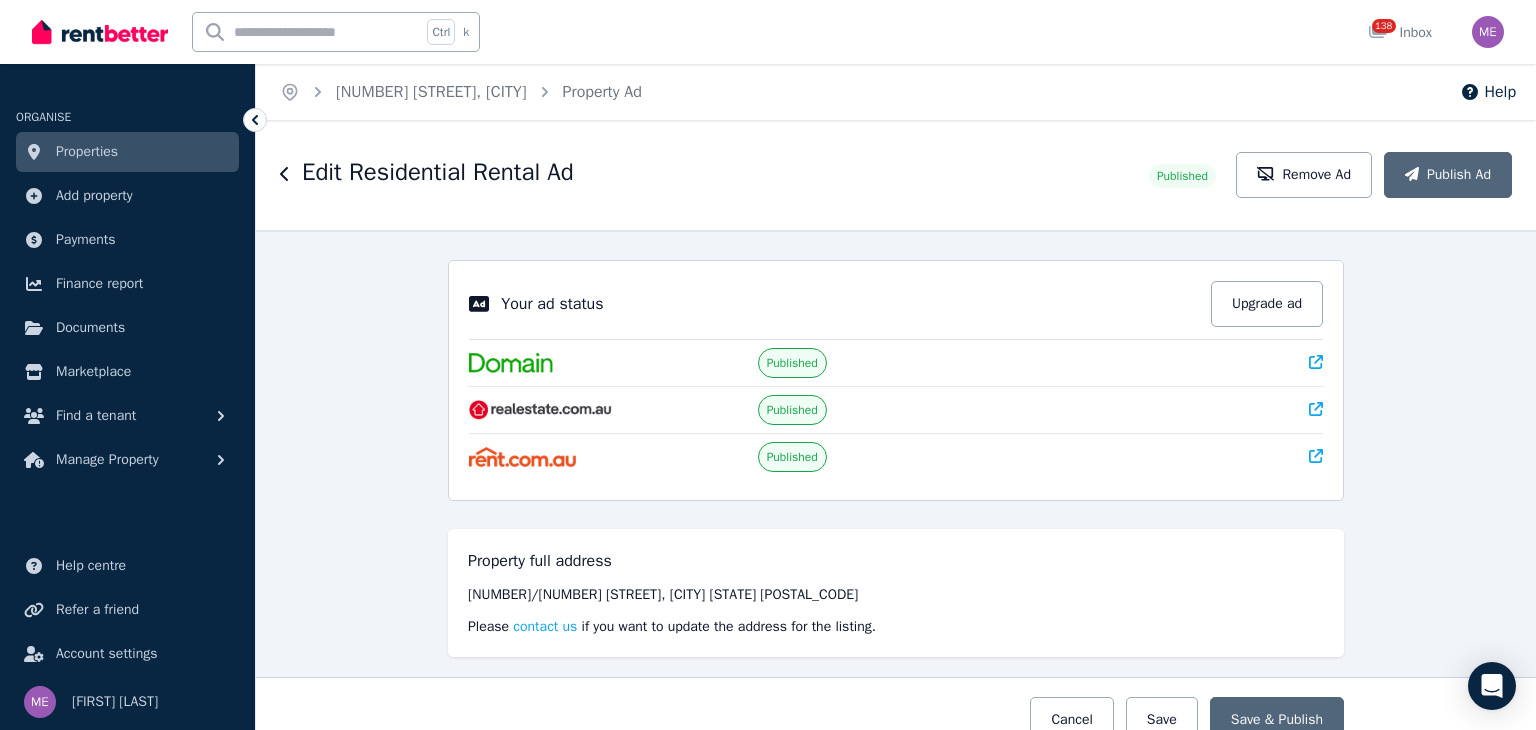 click on "Your ad status Upgrade ad Published Published Published" at bounding box center [896, 380] 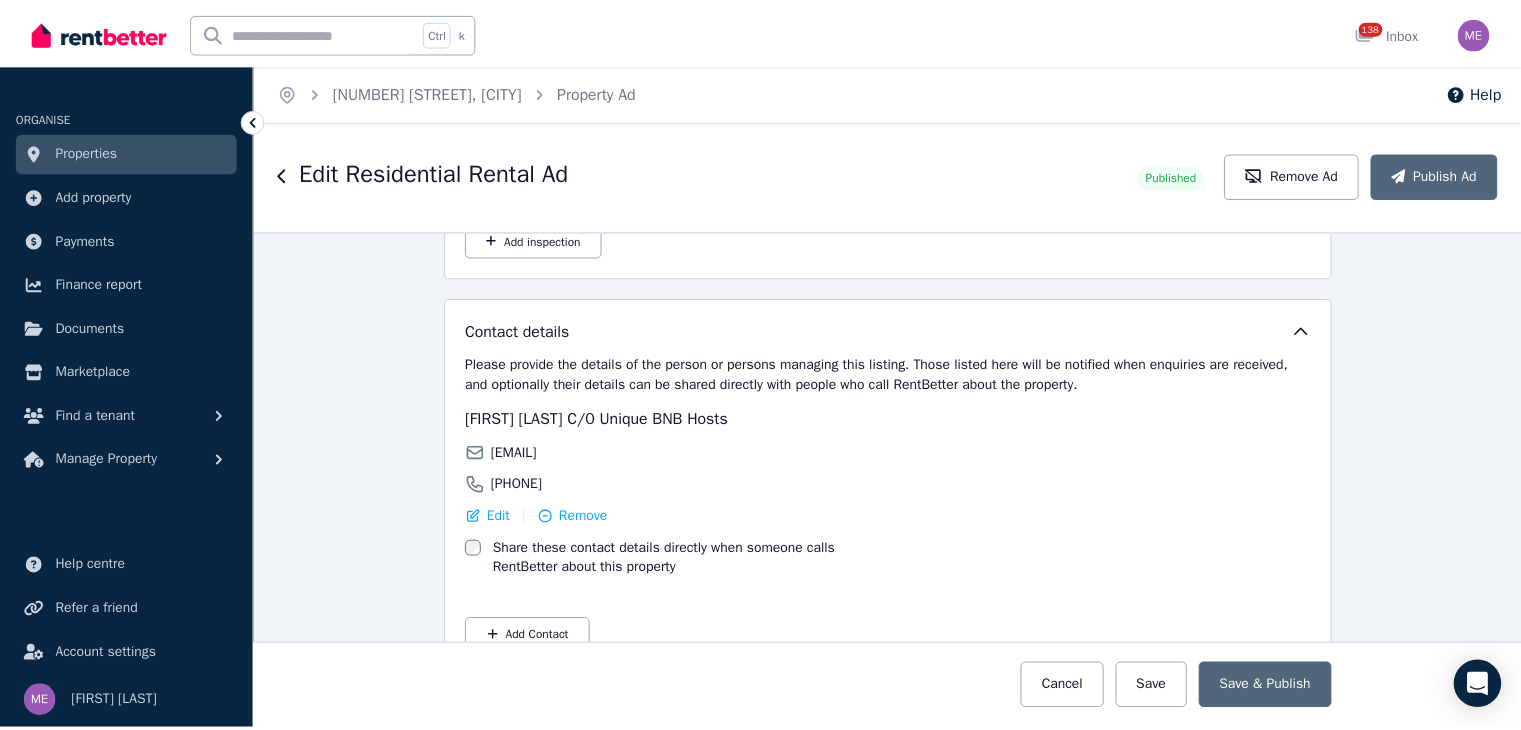 scroll, scrollTop: 3237, scrollLeft: 0, axis: vertical 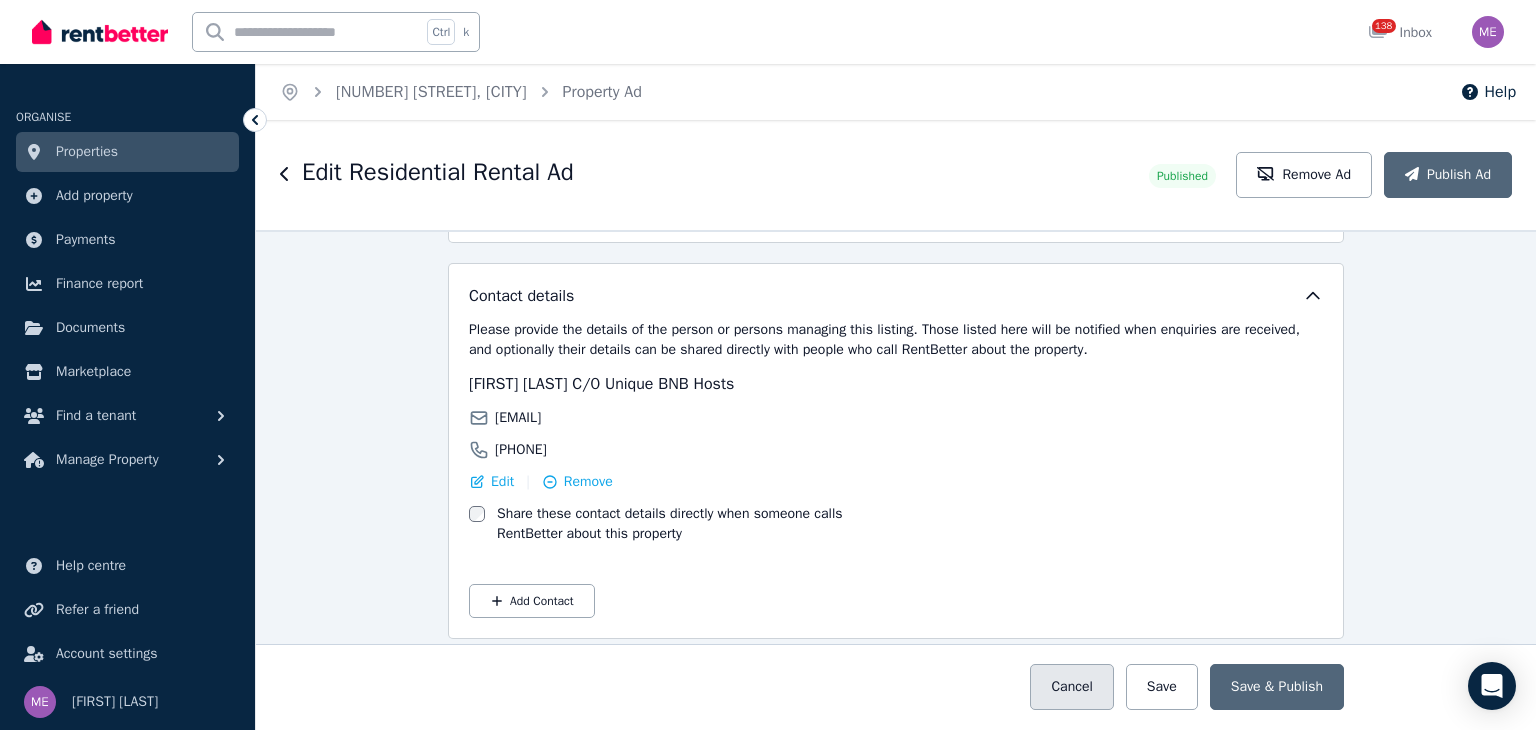 click on "Cancel" at bounding box center [1071, 687] 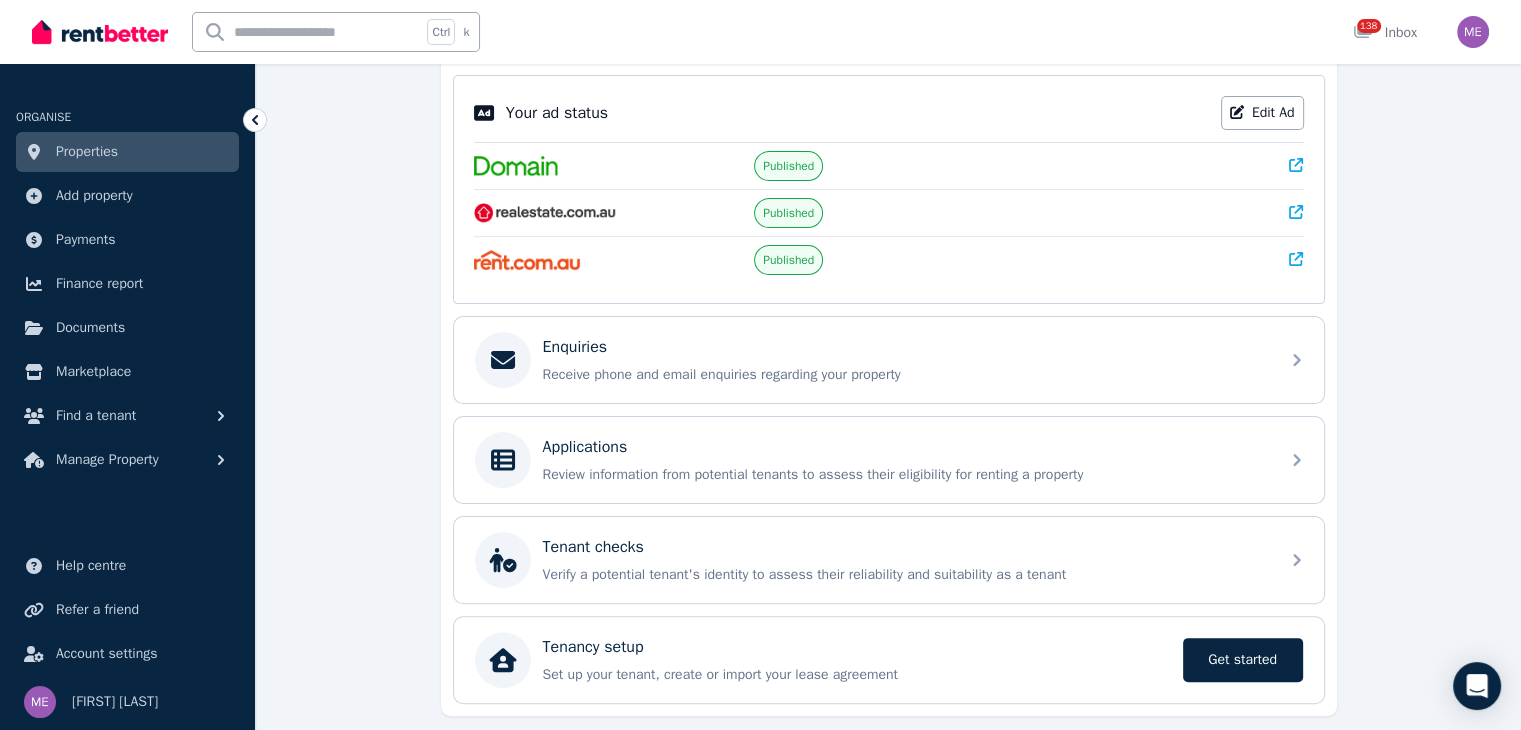 scroll, scrollTop: 456, scrollLeft: 0, axis: vertical 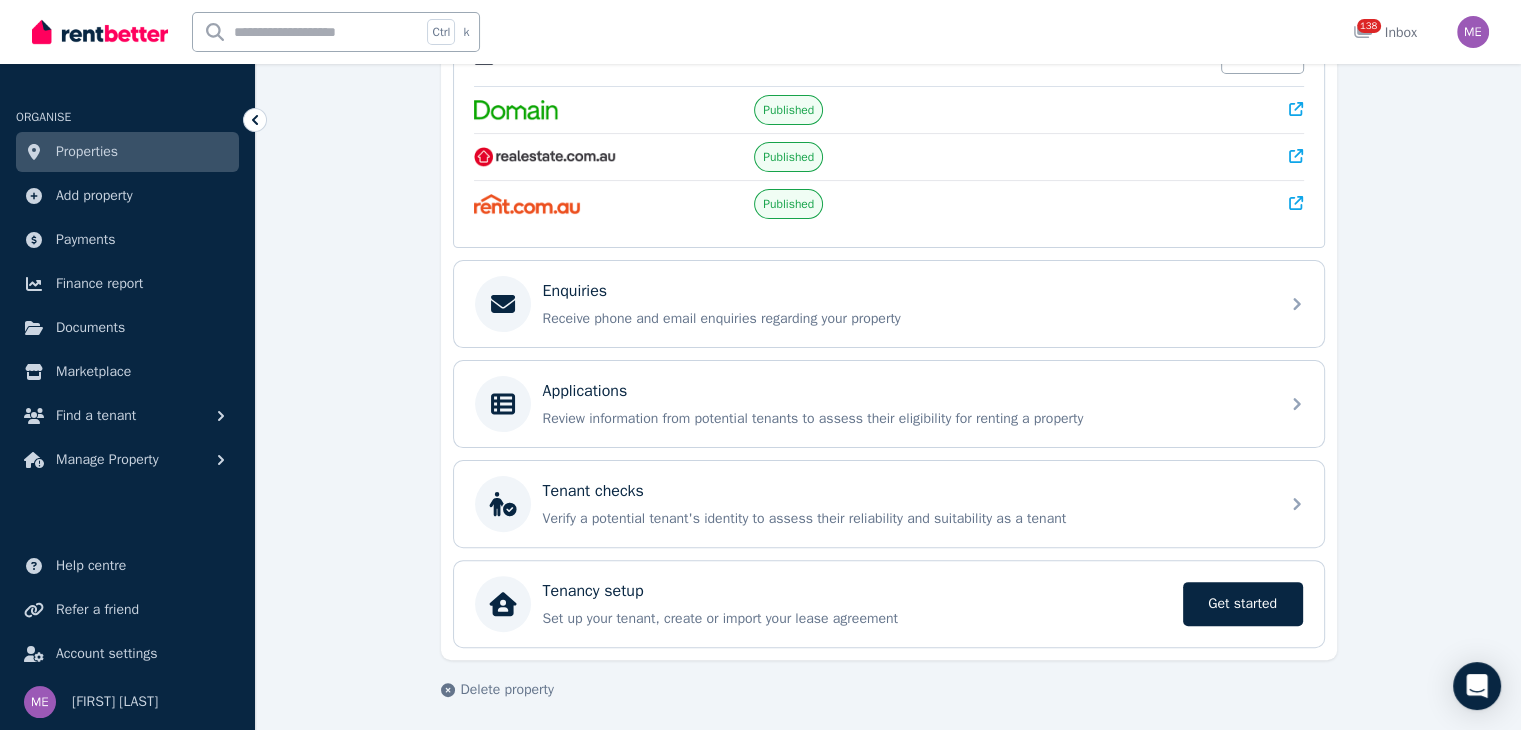 click on "Properties" at bounding box center [87, 152] 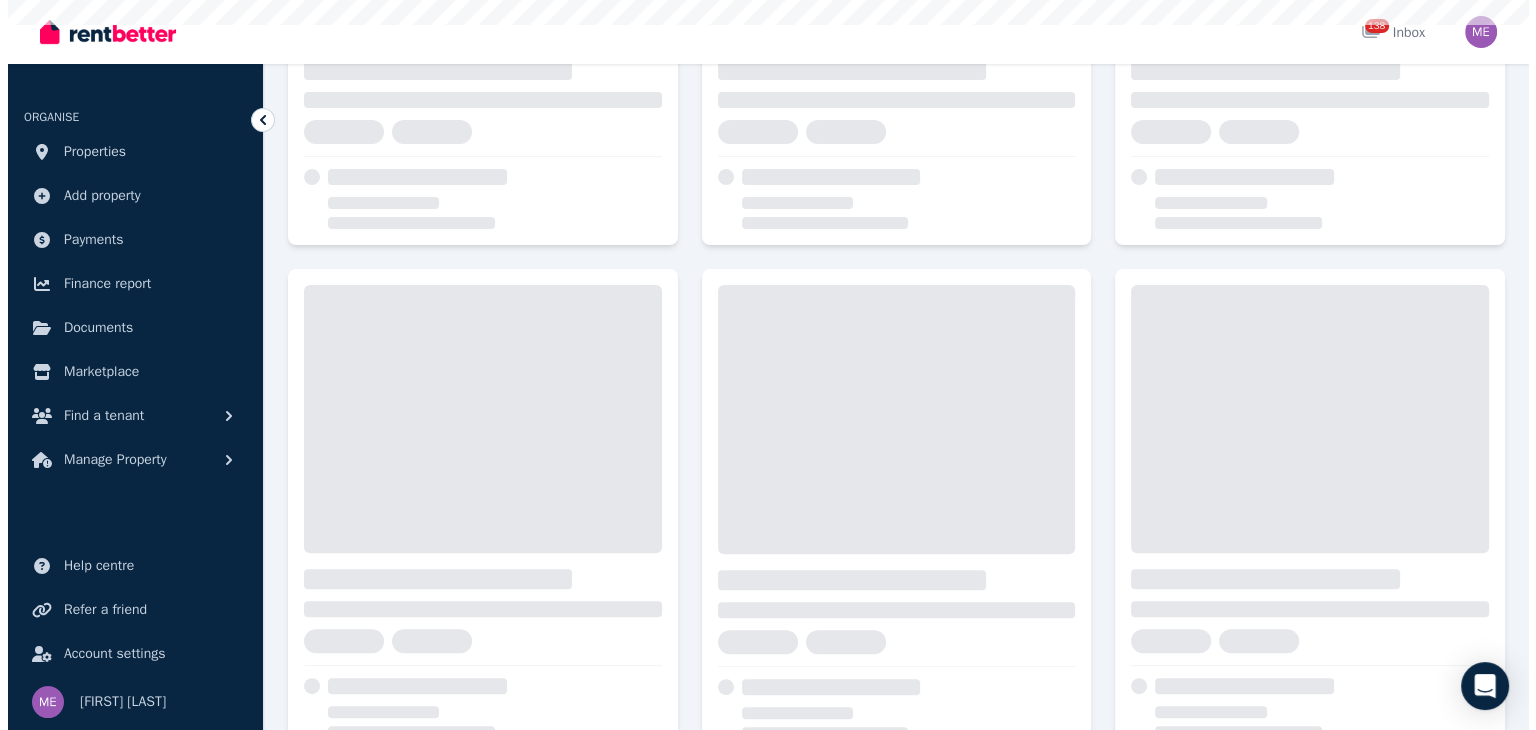 scroll, scrollTop: 0, scrollLeft: 0, axis: both 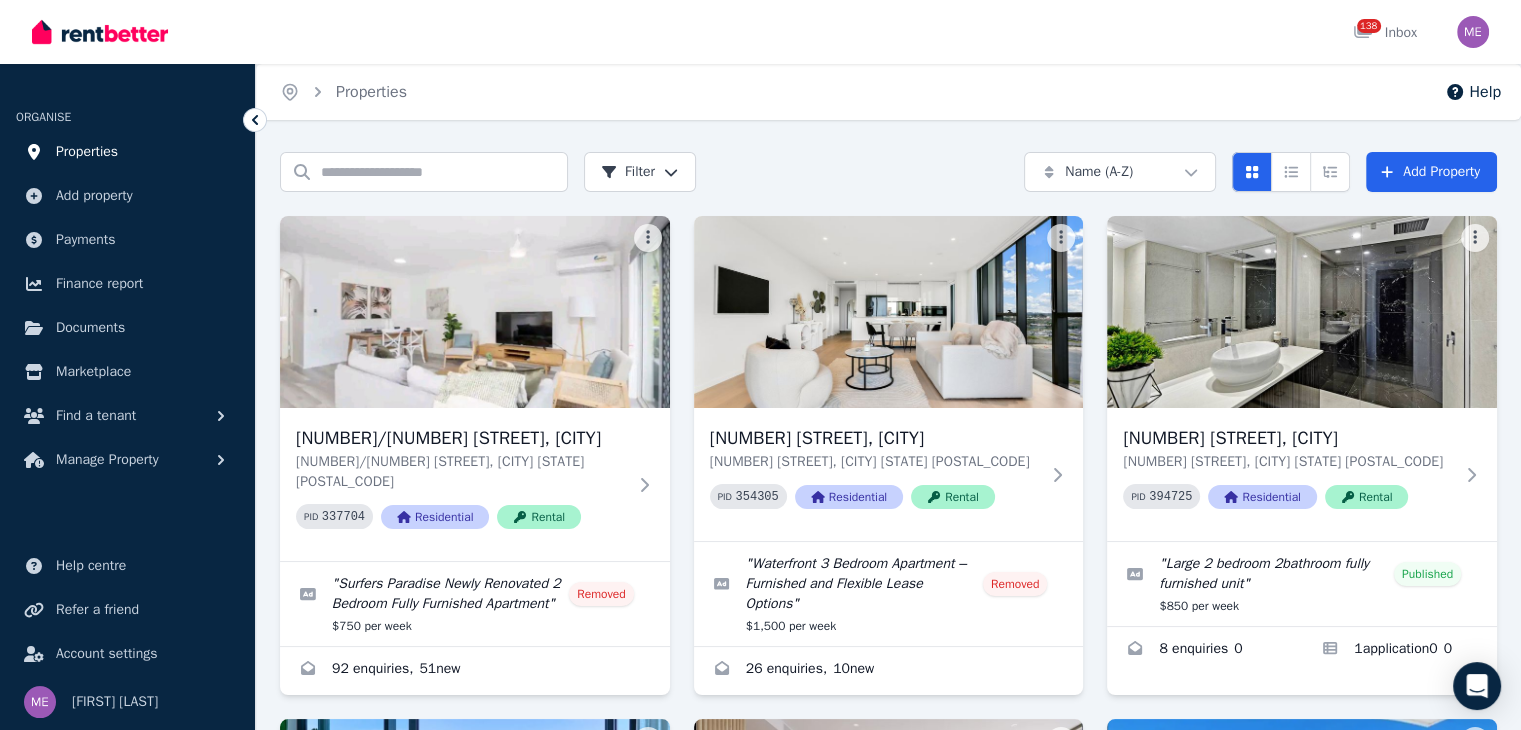 click on "Properties" at bounding box center [87, 152] 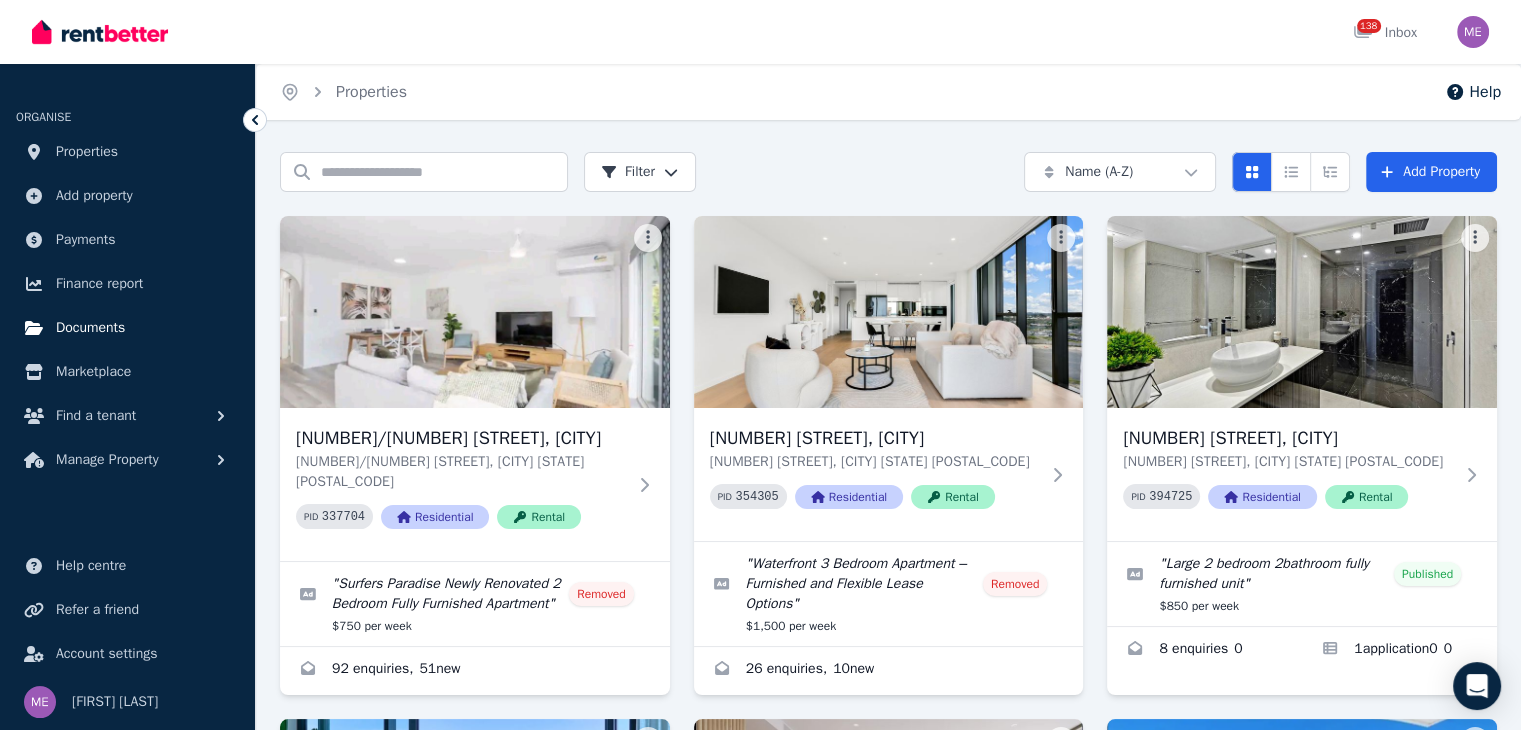 click on "Documents" at bounding box center (90, 328) 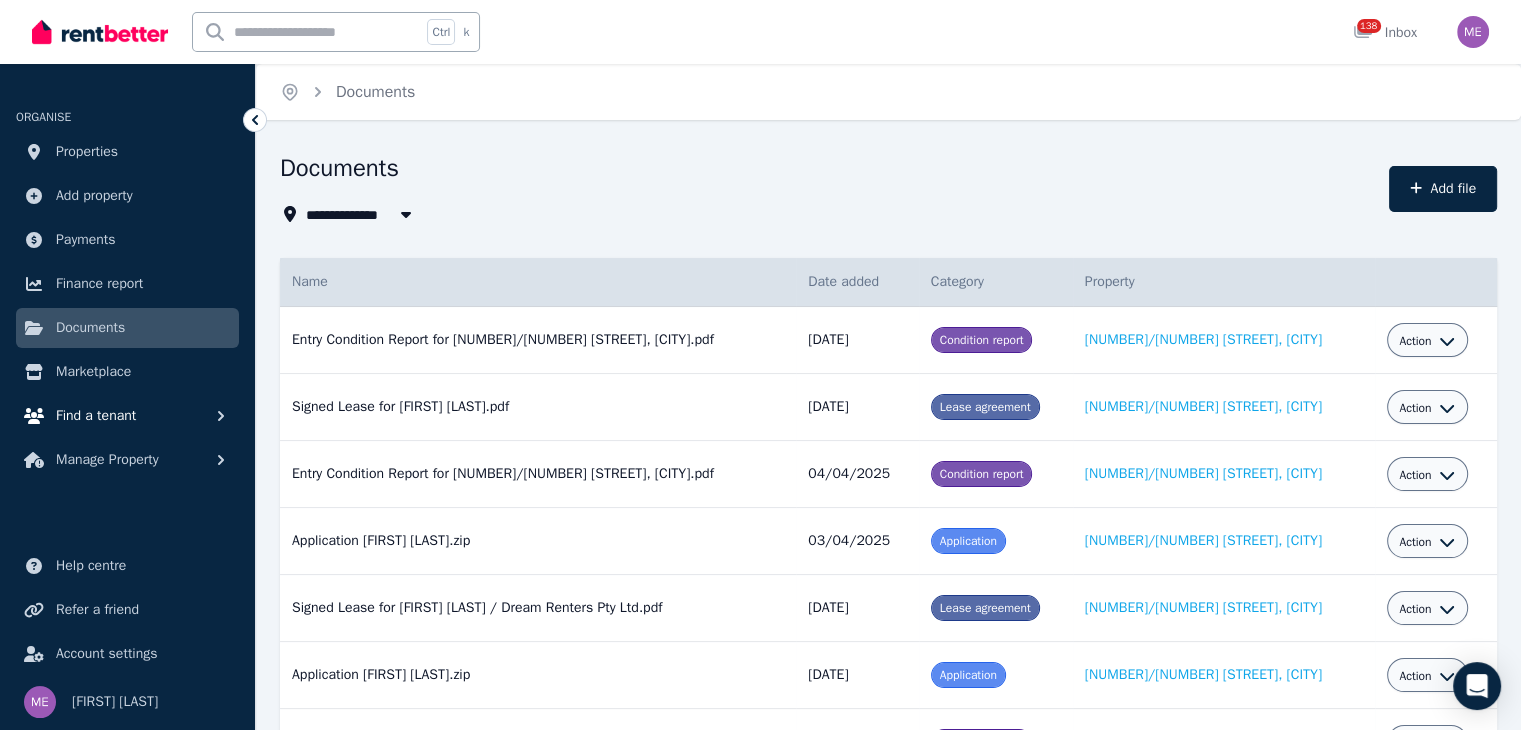 click on "Find a tenant" at bounding box center (96, 416) 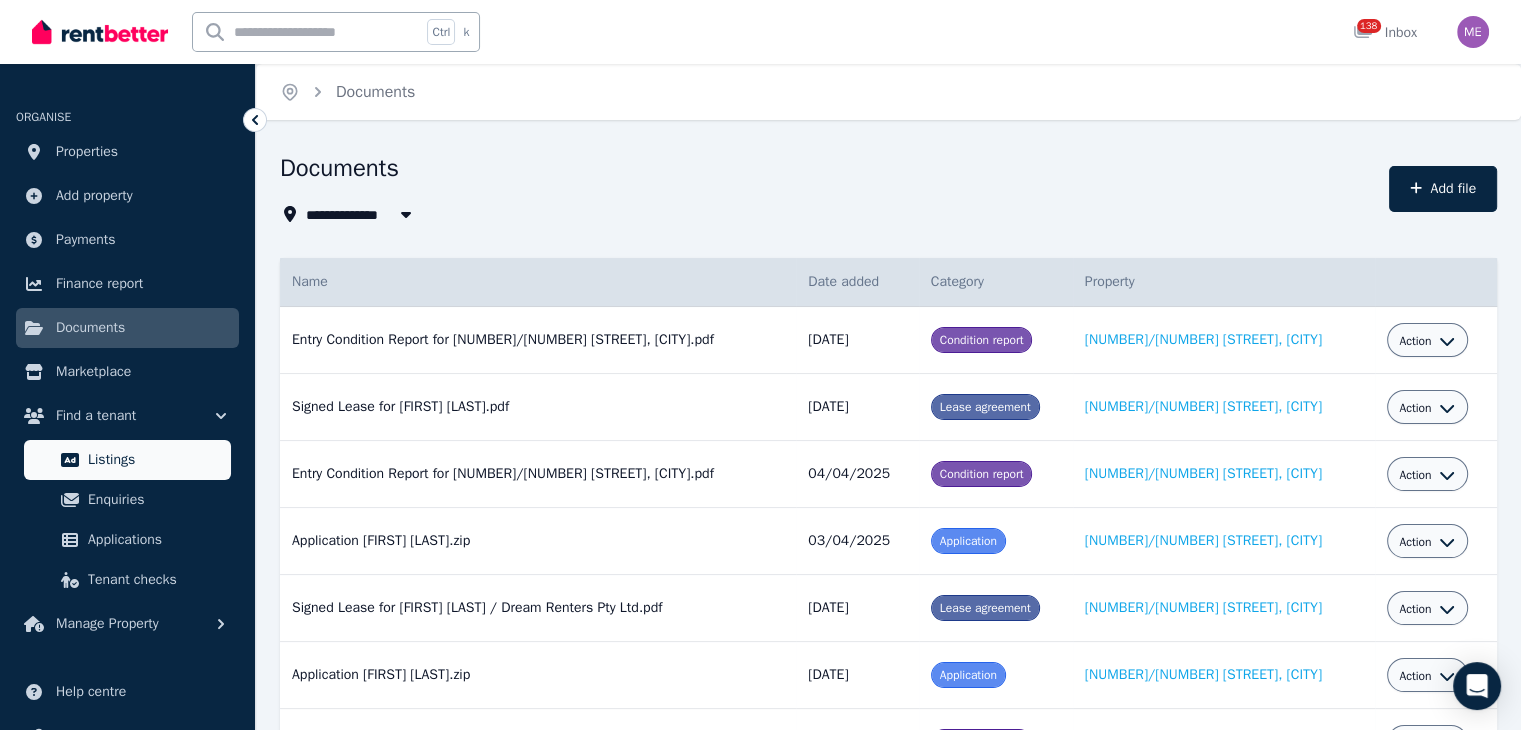click on "Listings" at bounding box center (155, 460) 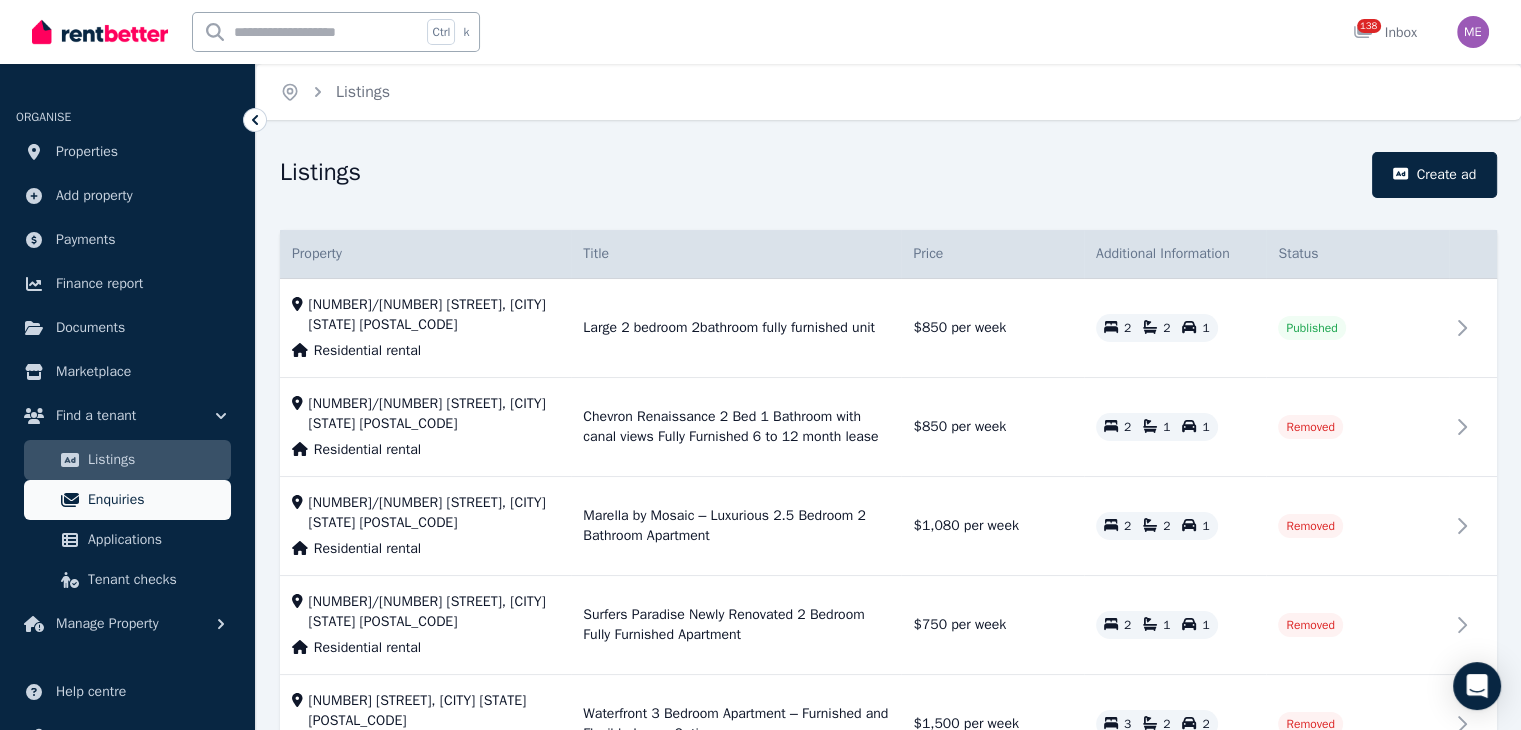 click on "Enquiries" at bounding box center [155, 500] 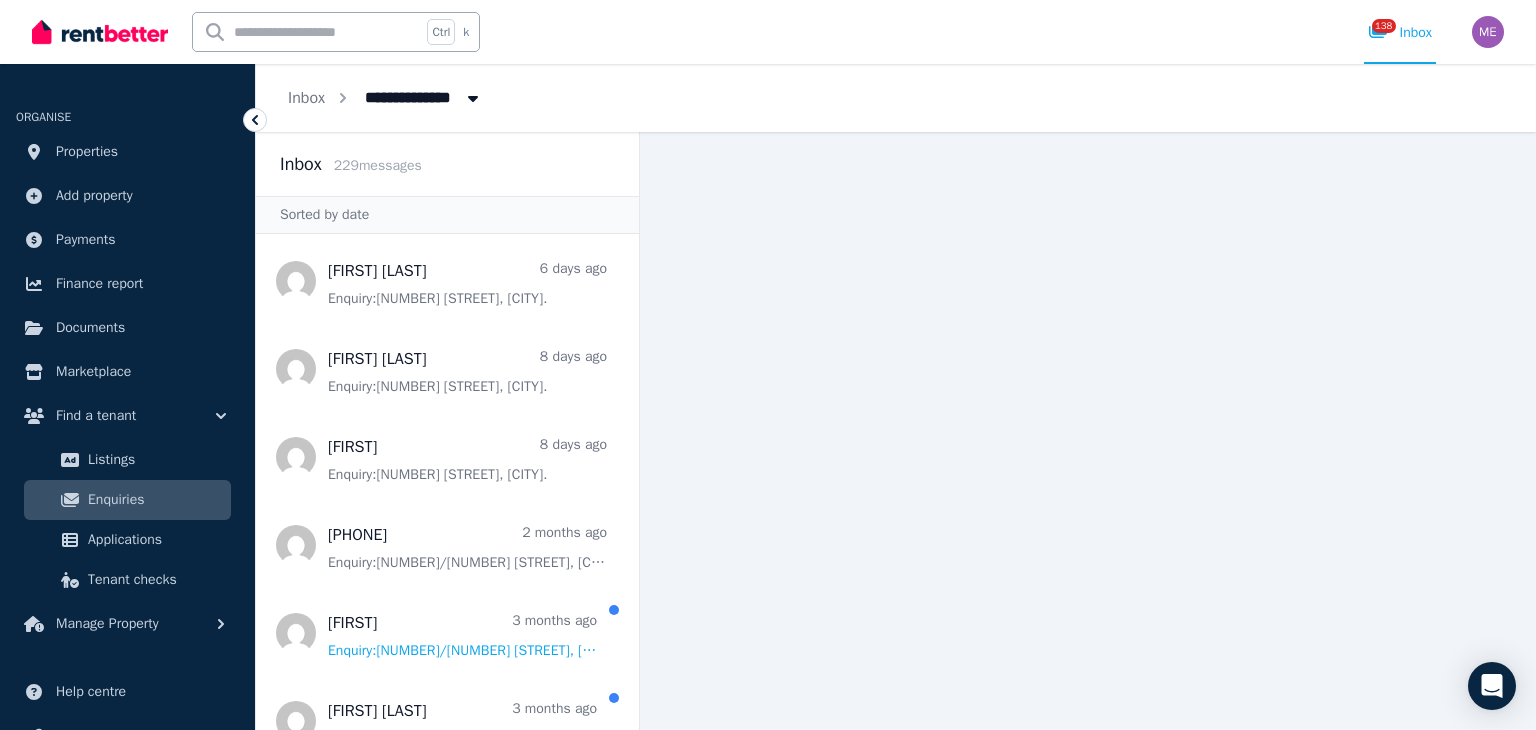 scroll, scrollTop: 433, scrollLeft: 0, axis: vertical 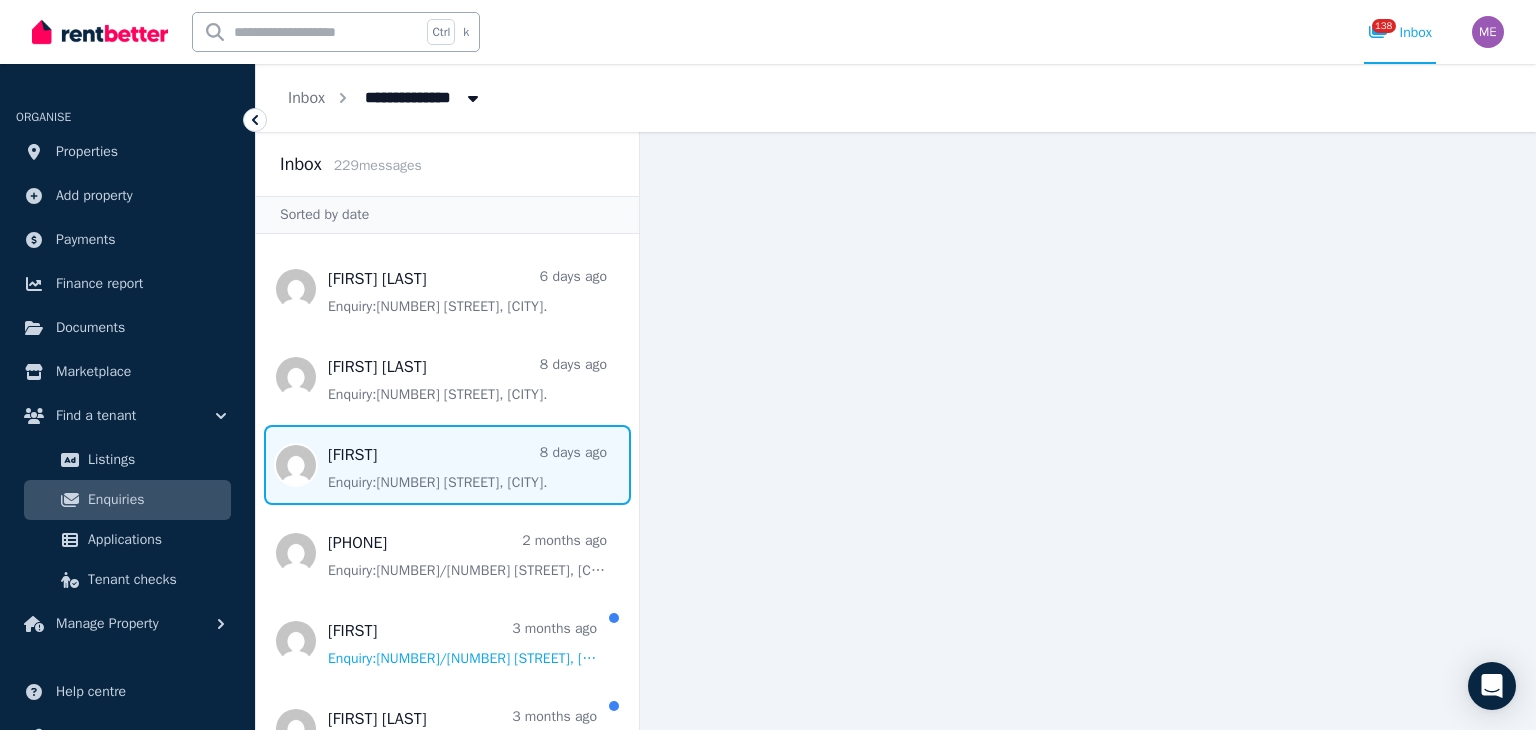 click at bounding box center [447, 465] 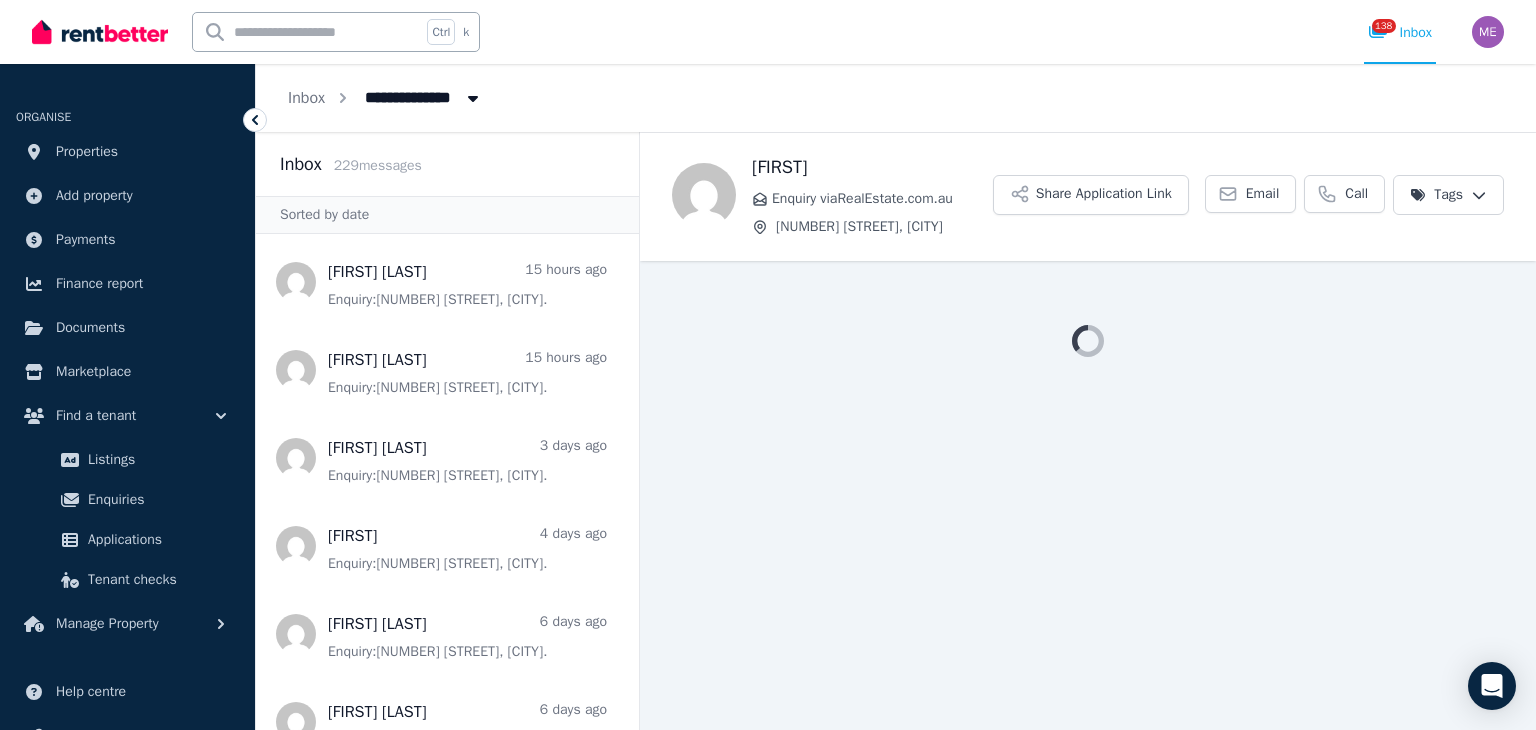 scroll, scrollTop: 0, scrollLeft: 0, axis: both 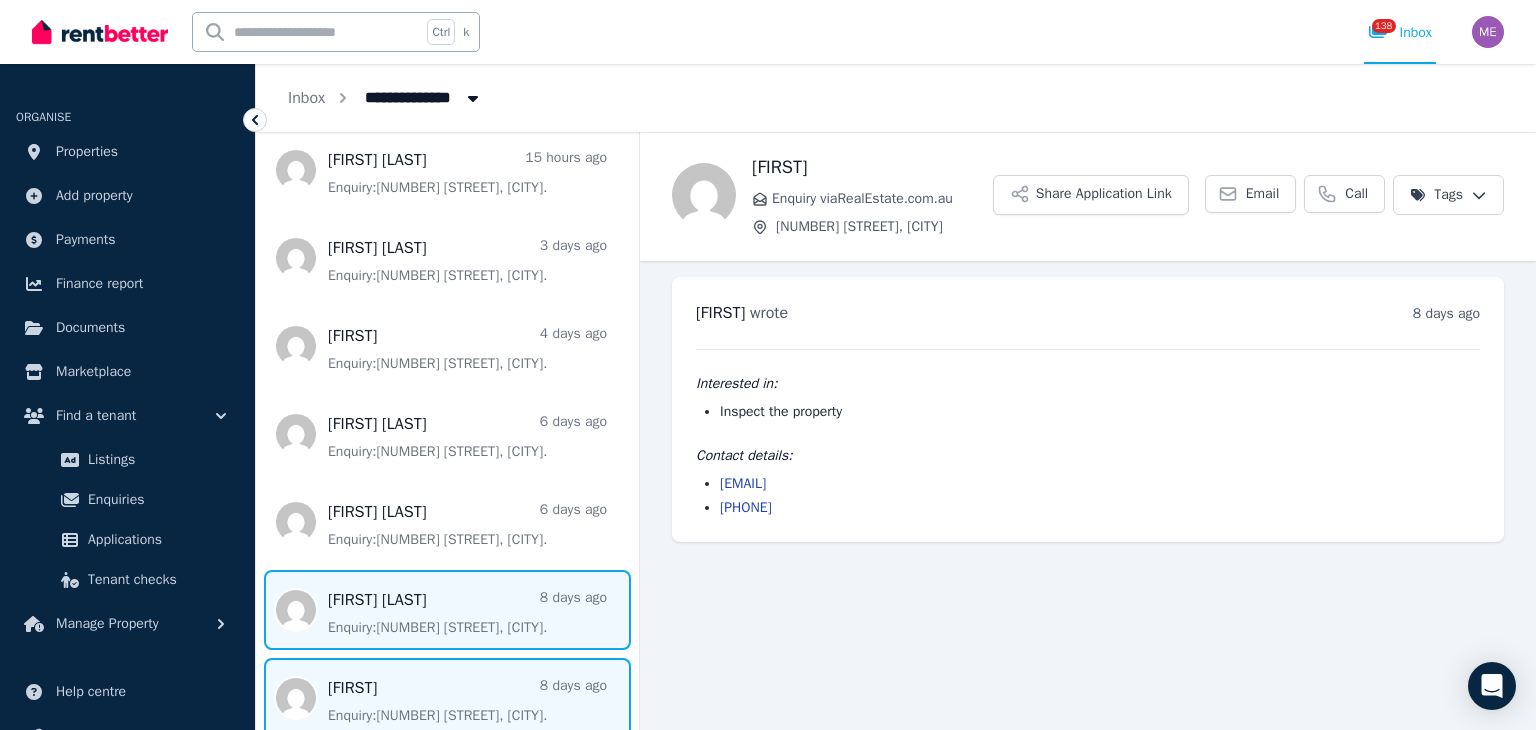 click at bounding box center (447, 610) 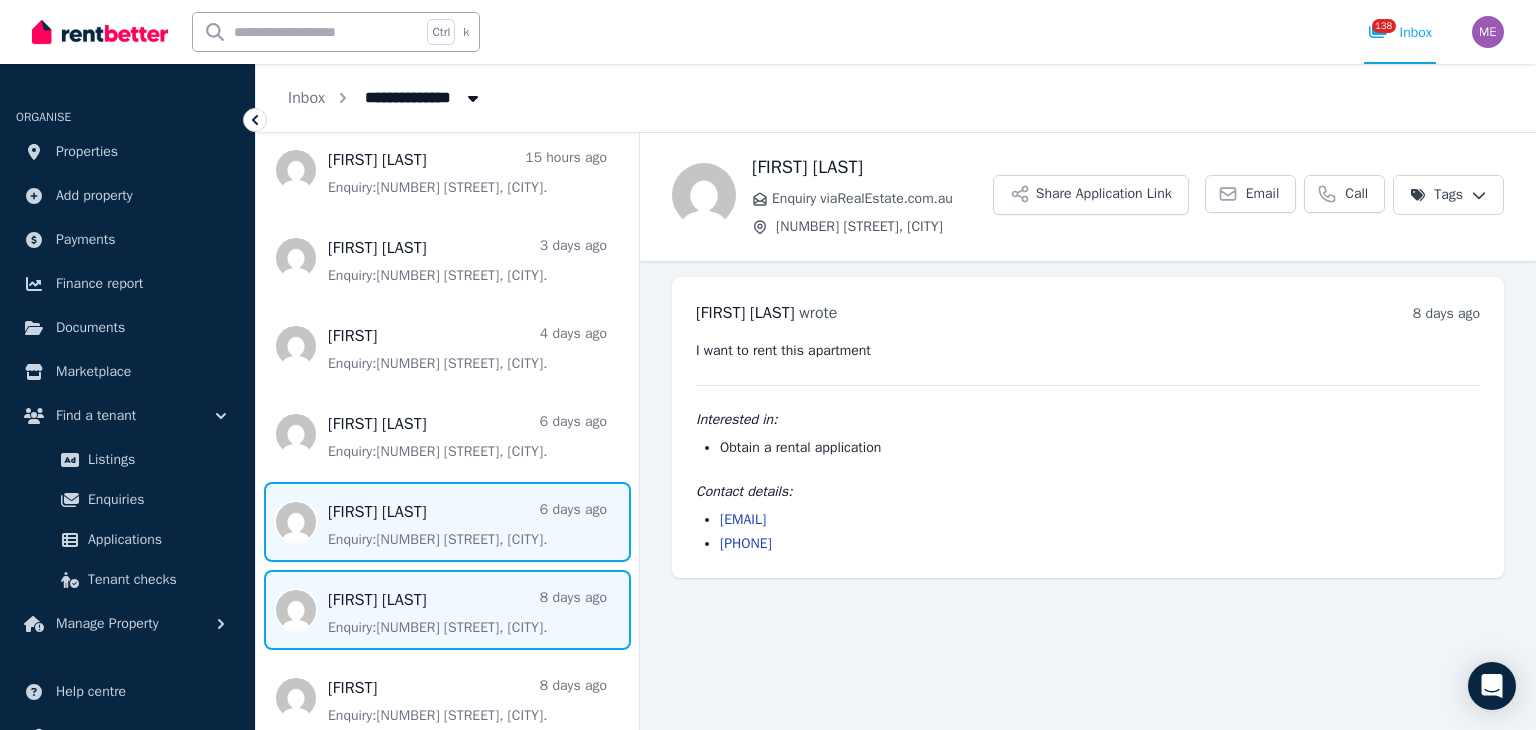 click at bounding box center (447, 522) 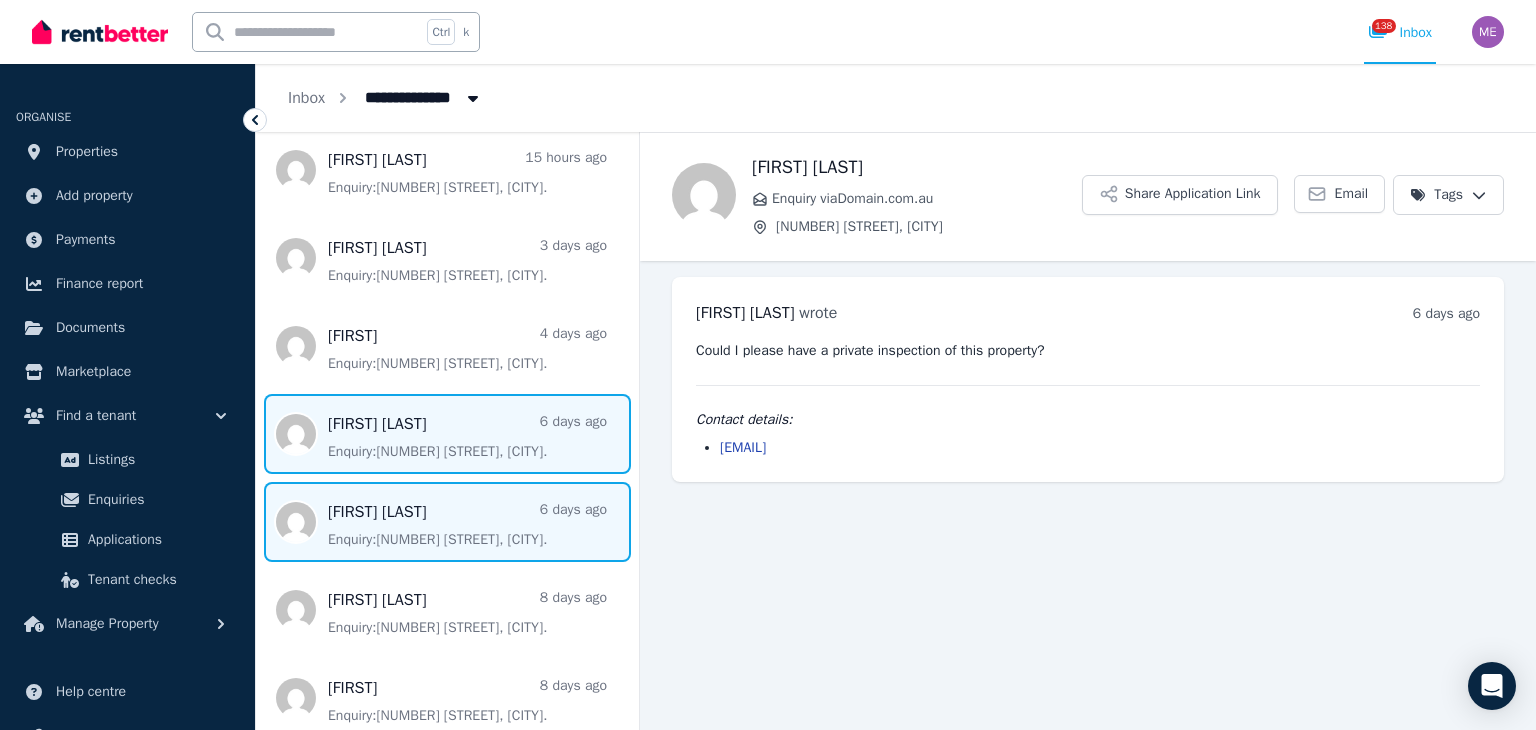click at bounding box center (447, 434) 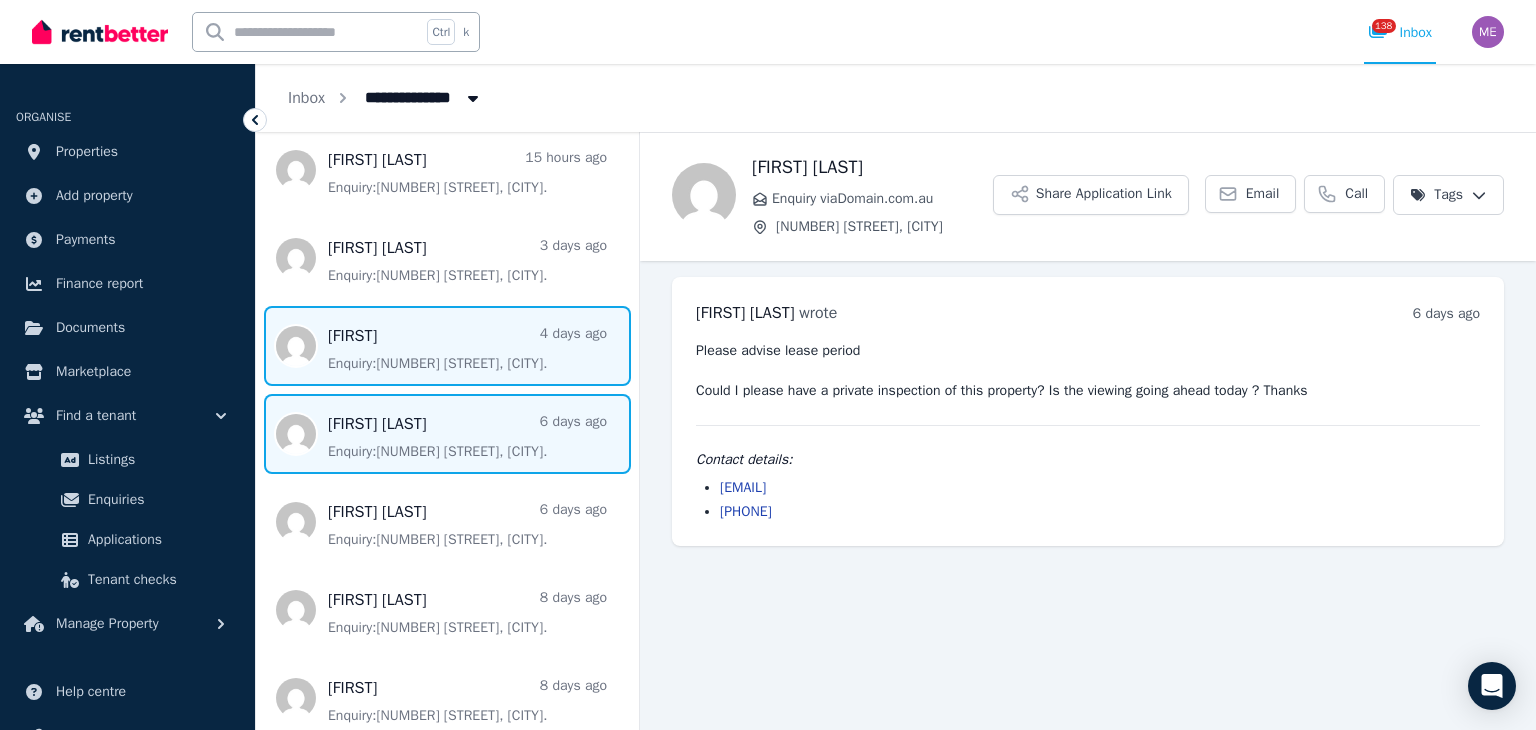 click at bounding box center (447, 346) 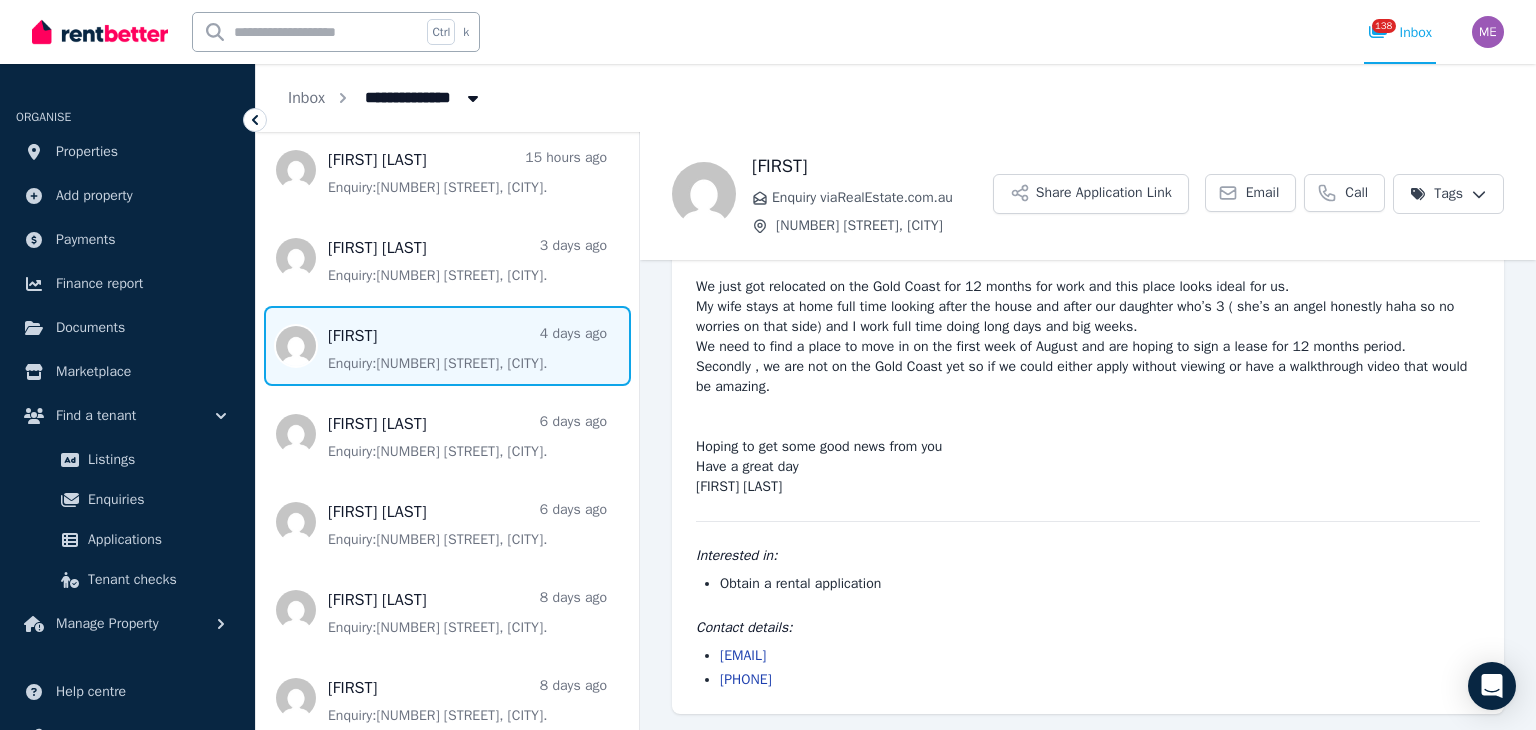 scroll, scrollTop: 176, scrollLeft: 0, axis: vertical 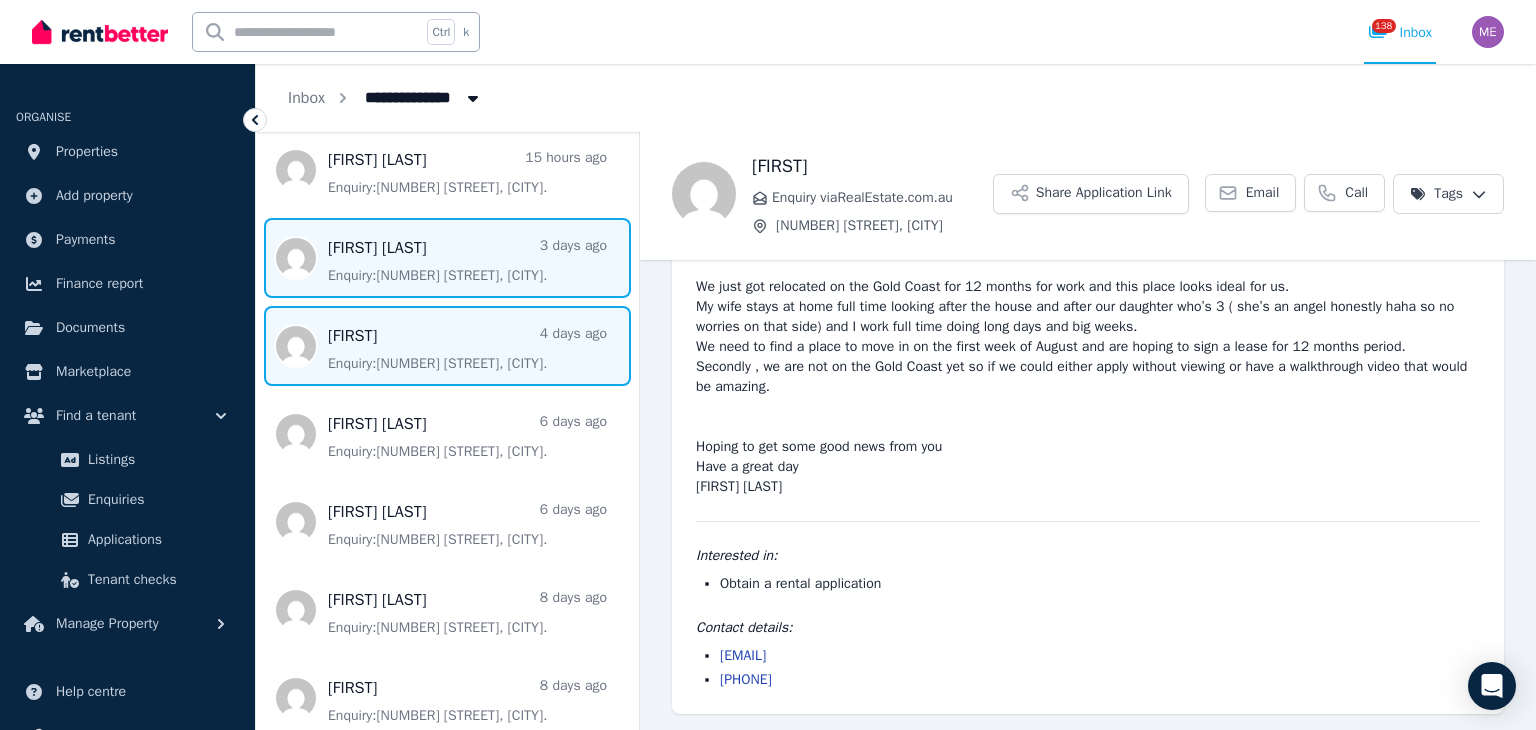 click at bounding box center (447, 258) 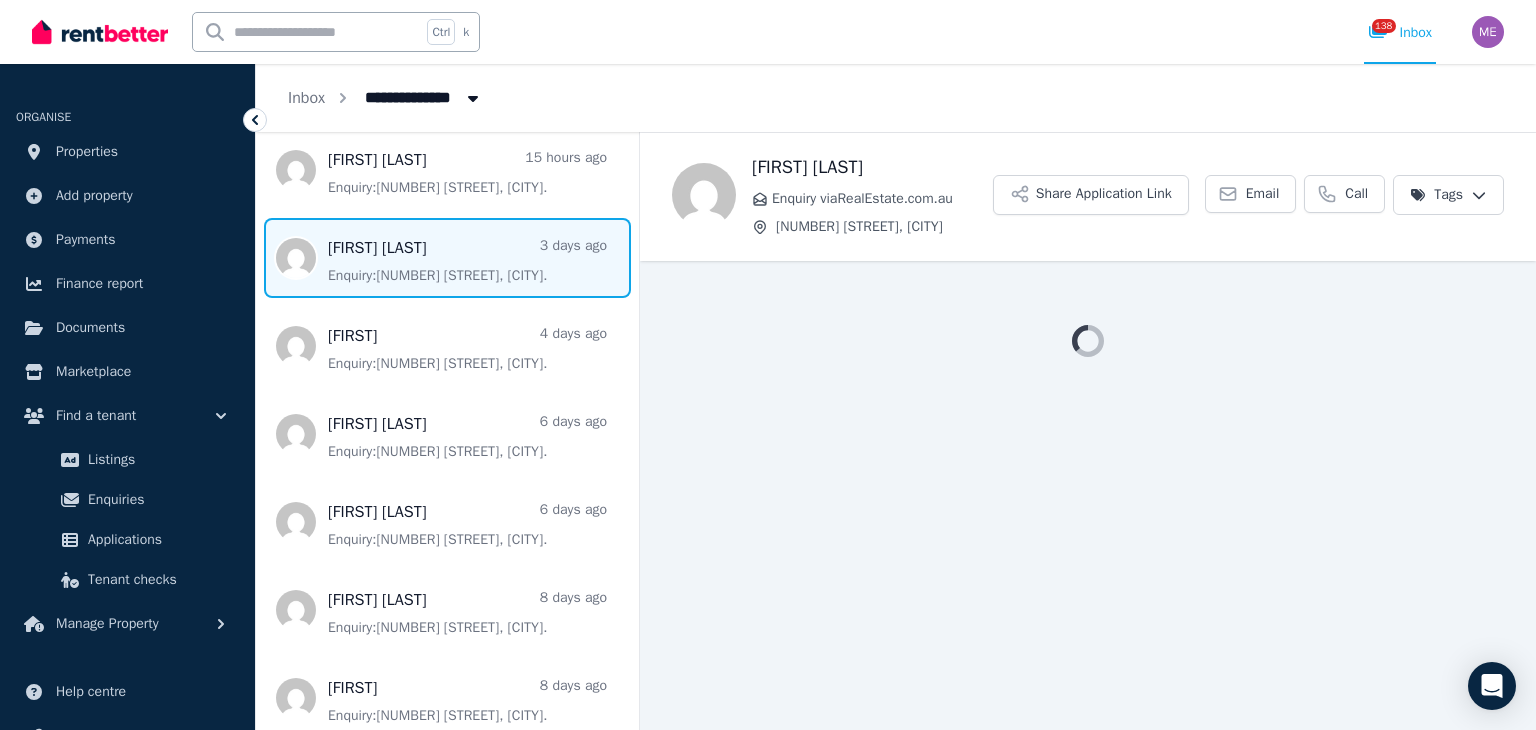 scroll, scrollTop: 0, scrollLeft: 0, axis: both 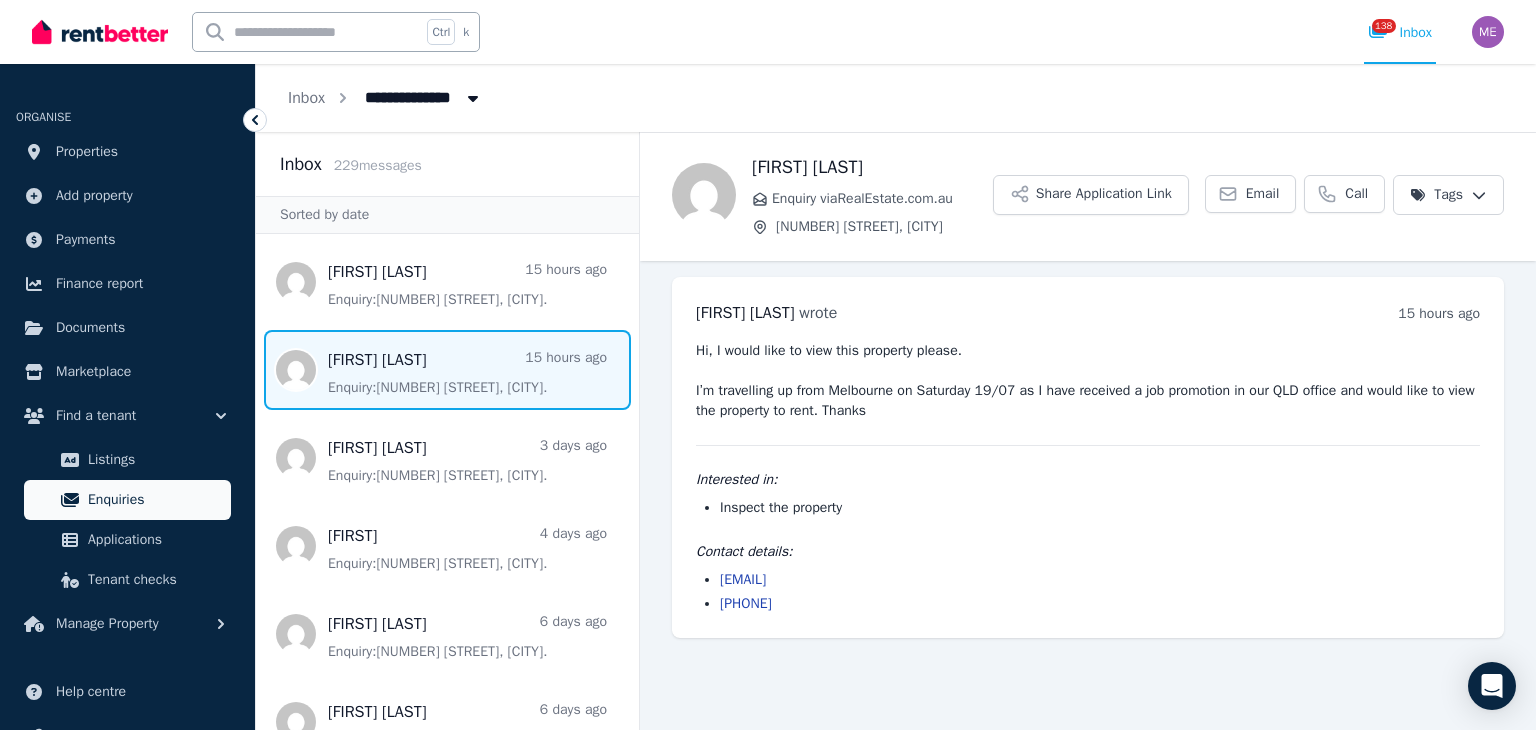 click on "Enquiries" at bounding box center [155, 500] 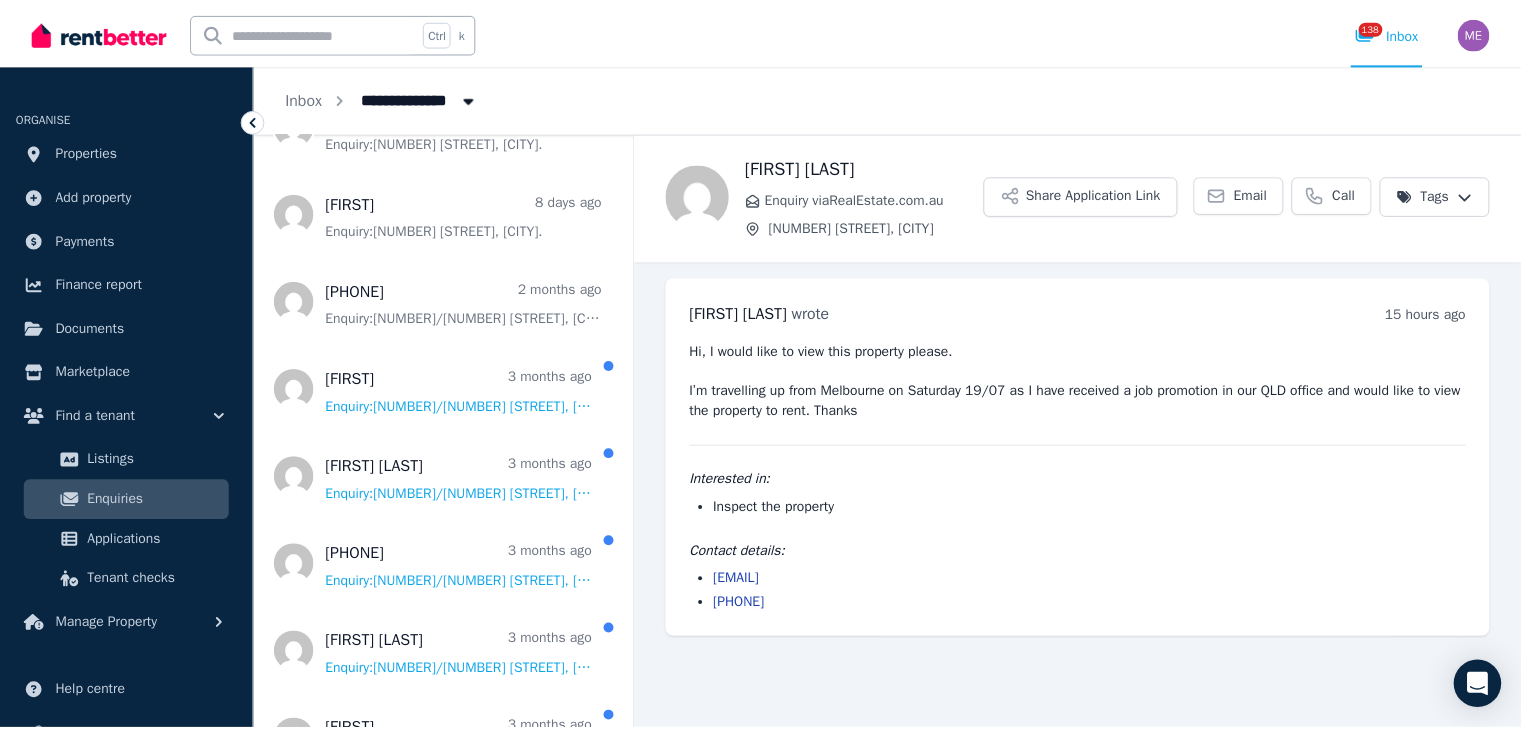 scroll, scrollTop: 700, scrollLeft: 0, axis: vertical 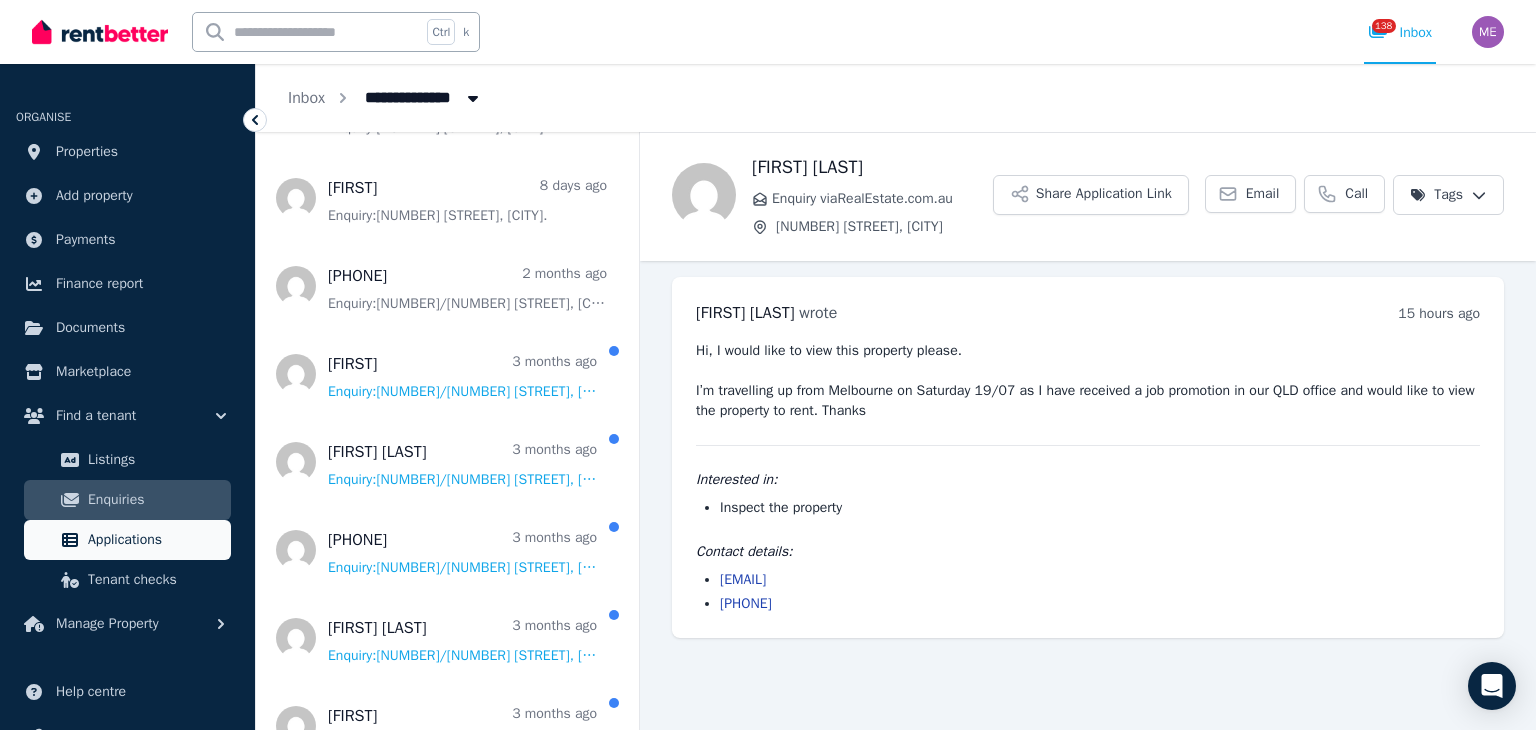 click on "Applications" at bounding box center [155, 540] 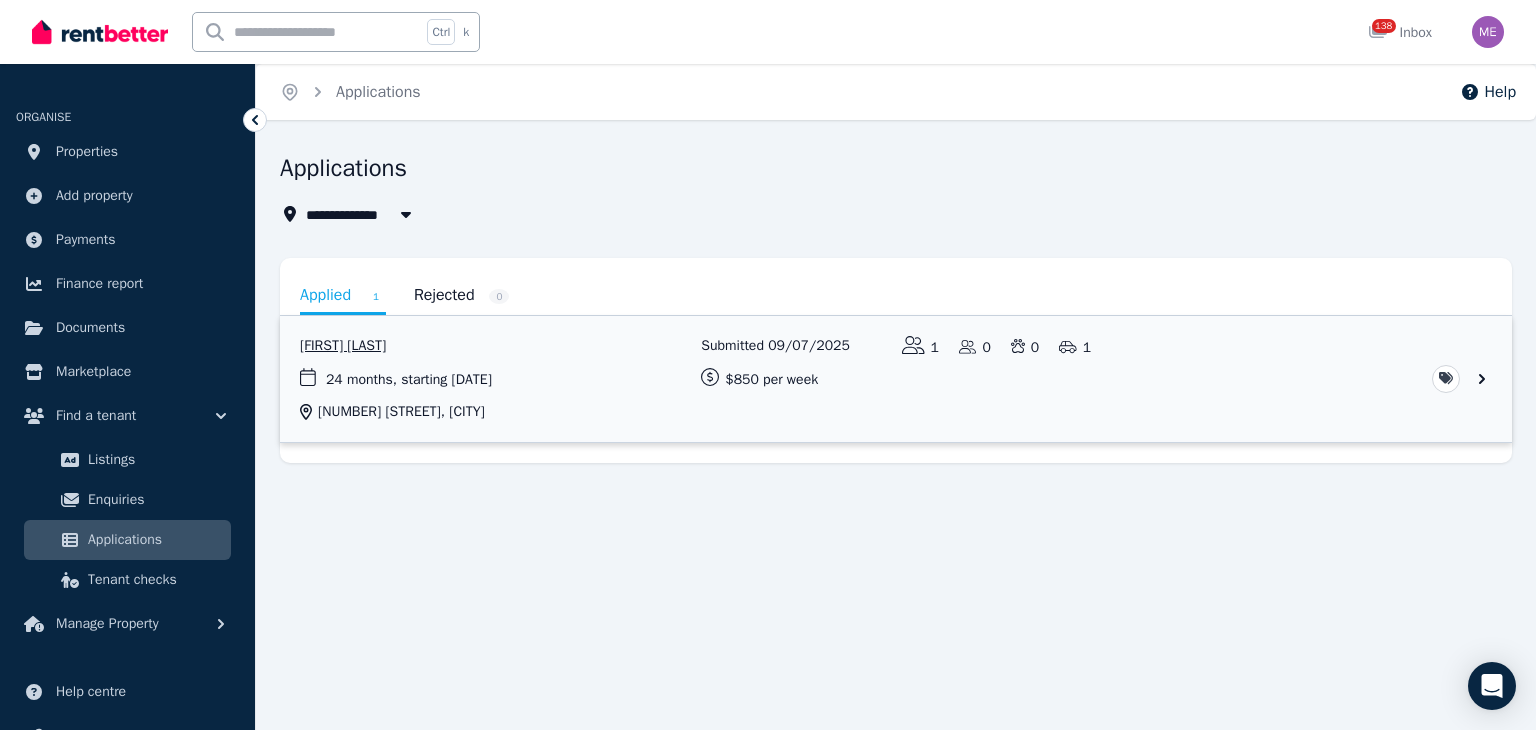 click at bounding box center [896, 379] 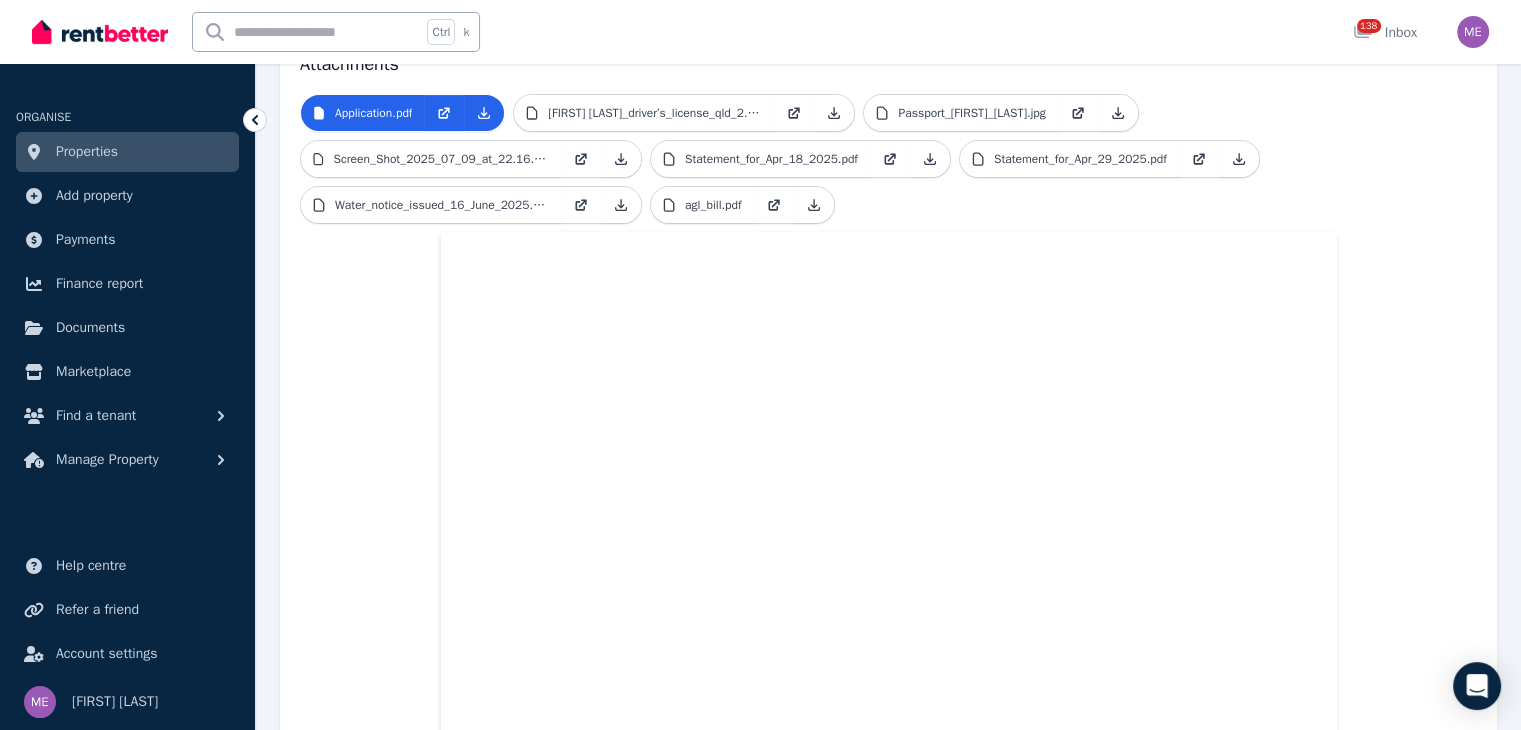 scroll, scrollTop: 400, scrollLeft: 0, axis: vertical 